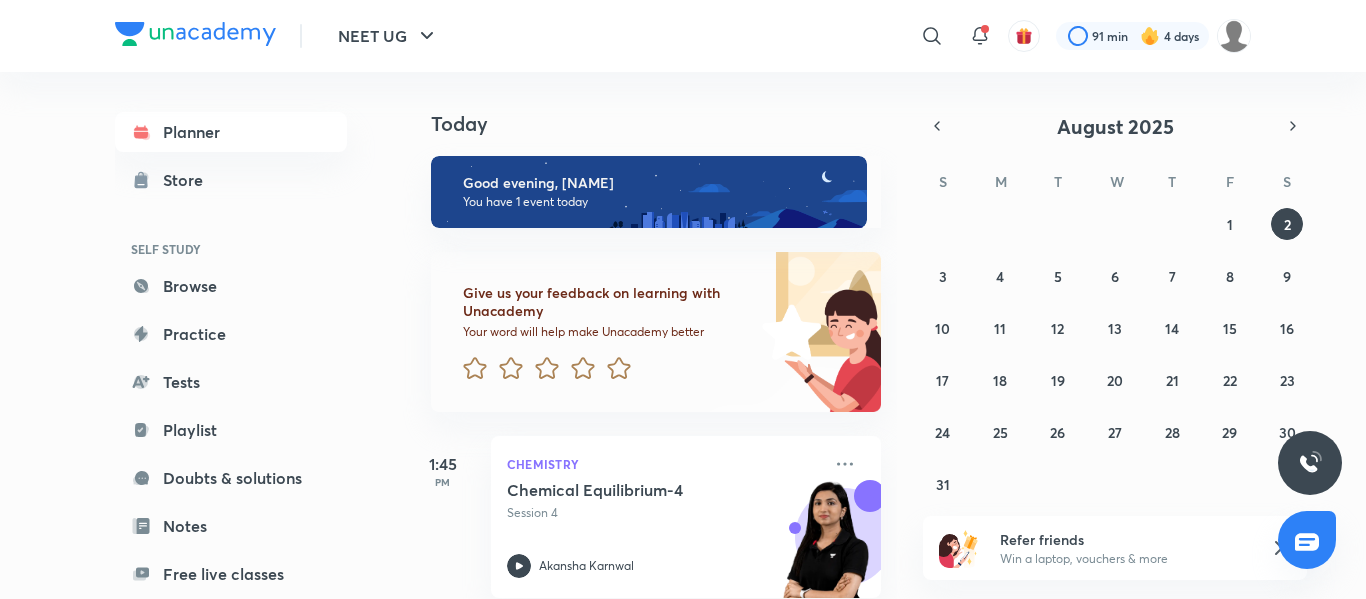 scroll, scrollTop: 0, scrollLeft: 0, axis: both 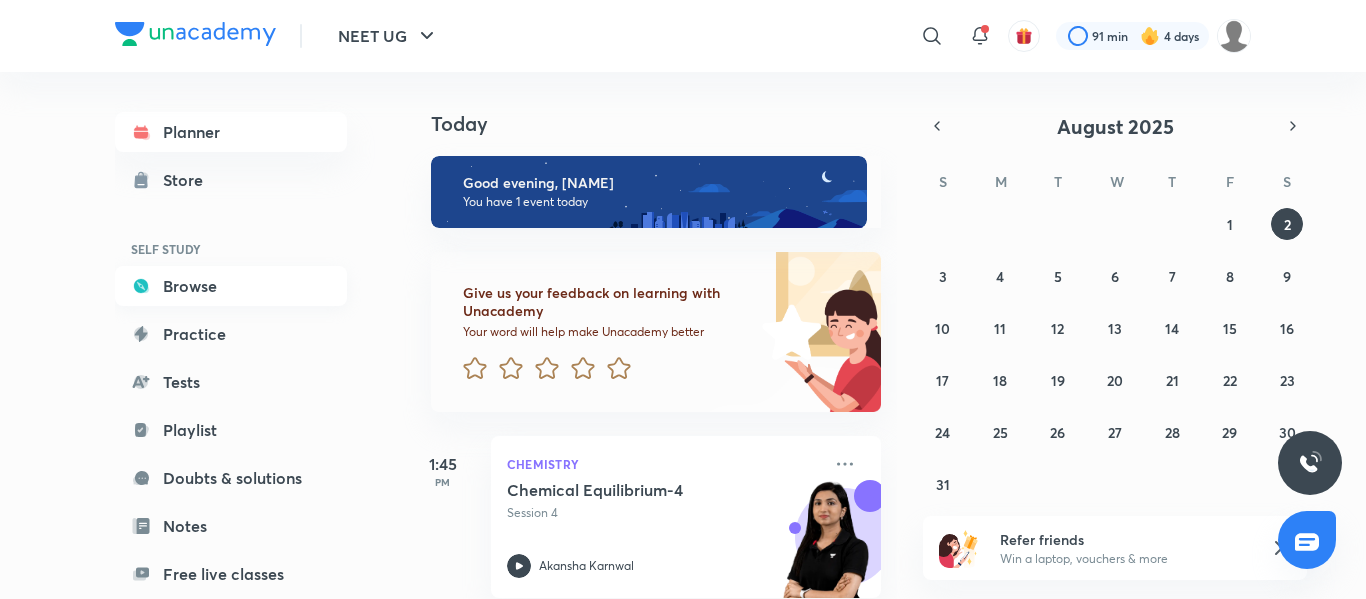 click on "Browse" at bounding box center (231, 286) 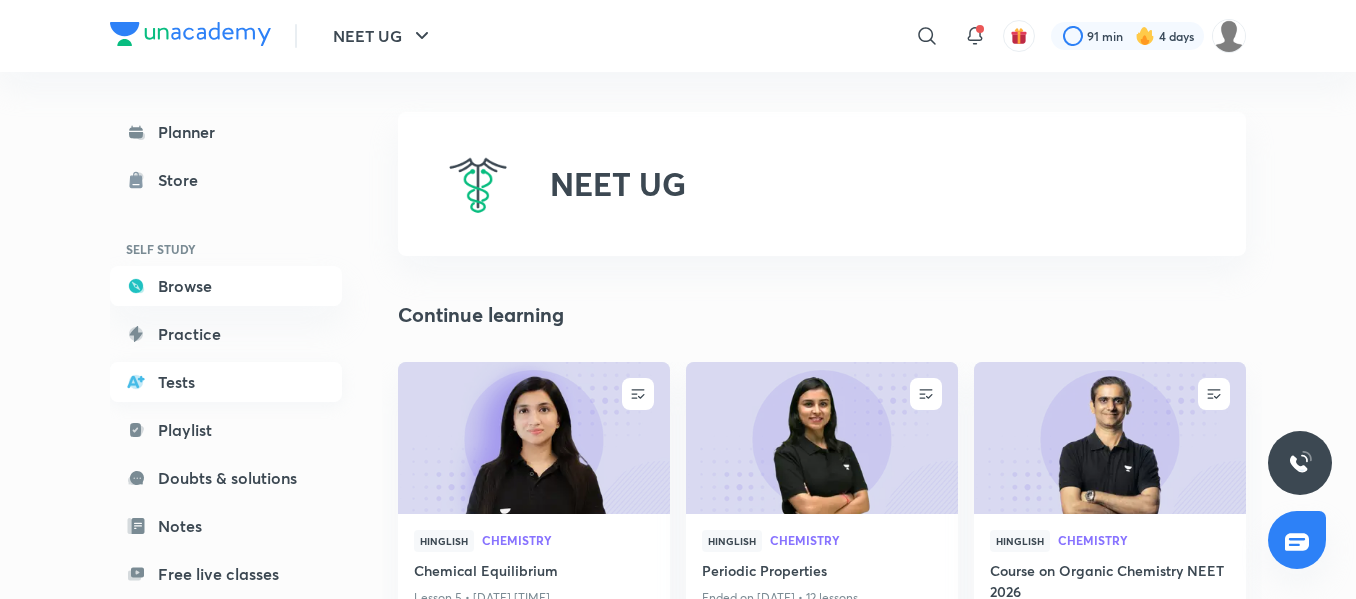 click on "Tests" at bounding box center [226, 382] 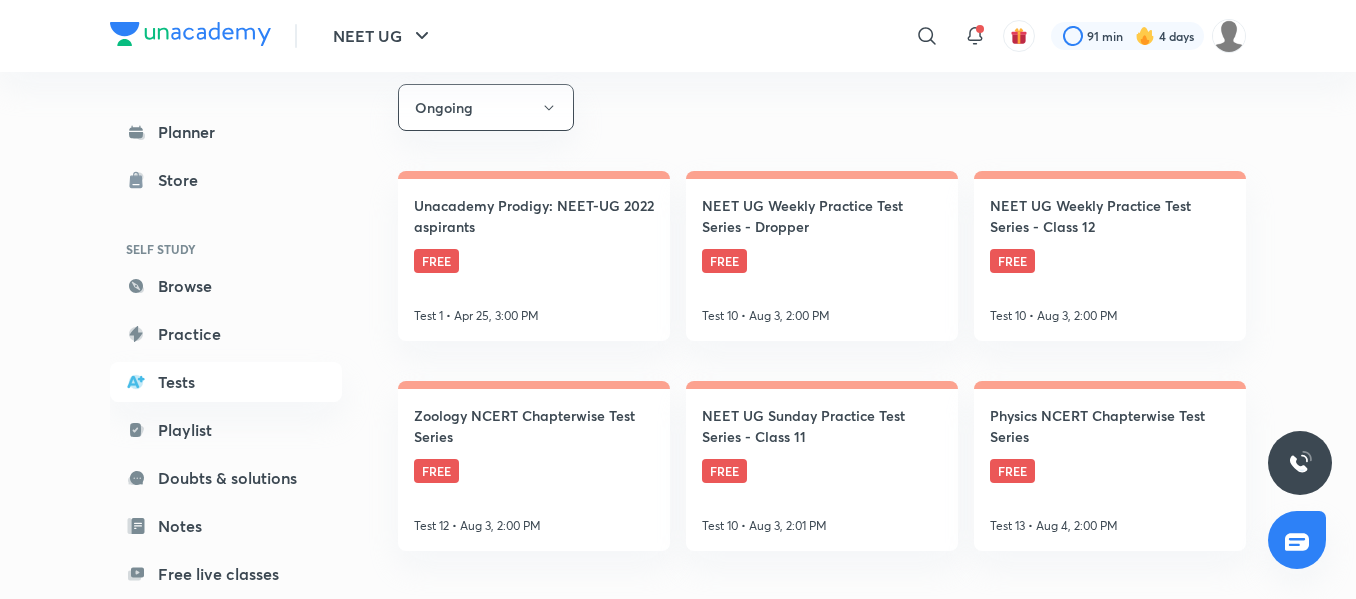 scroll, scrollTop: 361, scrollLeft: 0, axis: vertical 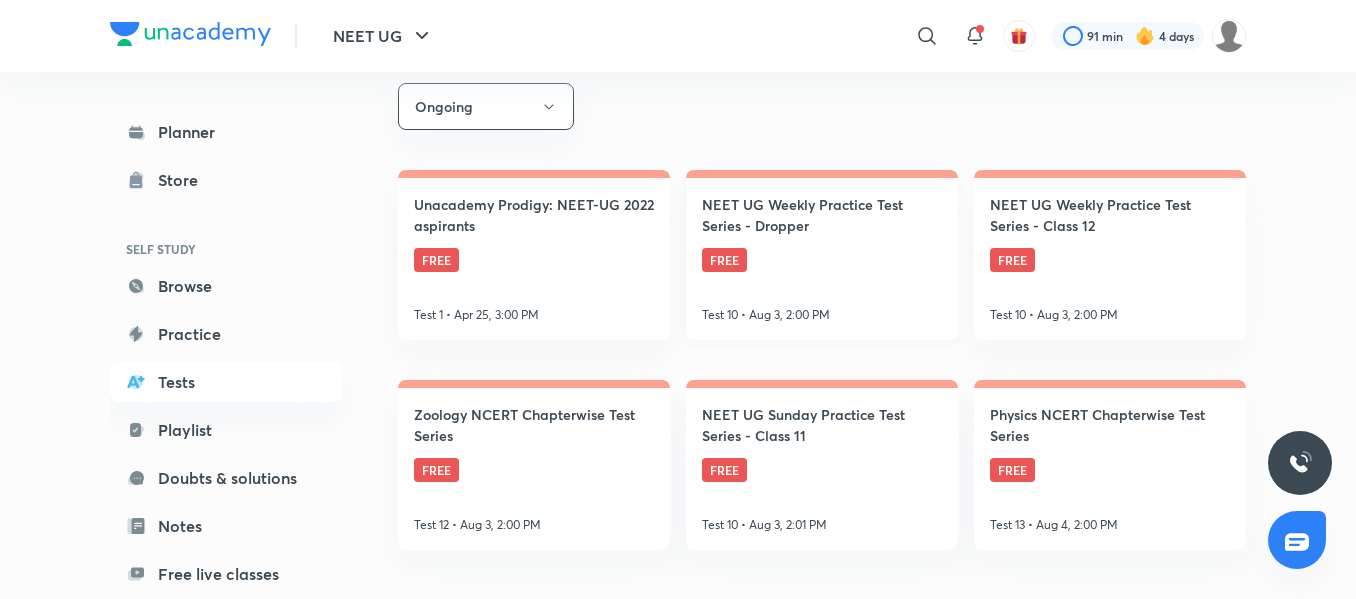 click on "NEET UG Weekly Practice Test Series - Dropper" at bounding box center (822, 215) 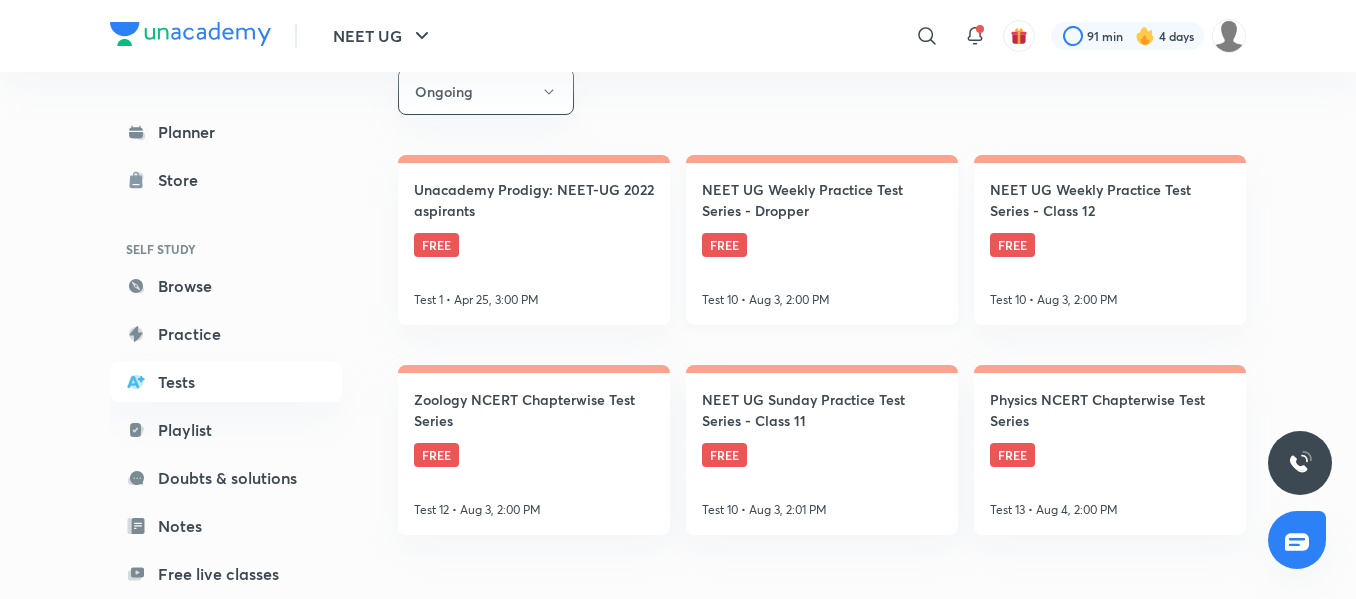 scroll, scrollTop: 377, scrollLeft: 0, axis: vertical 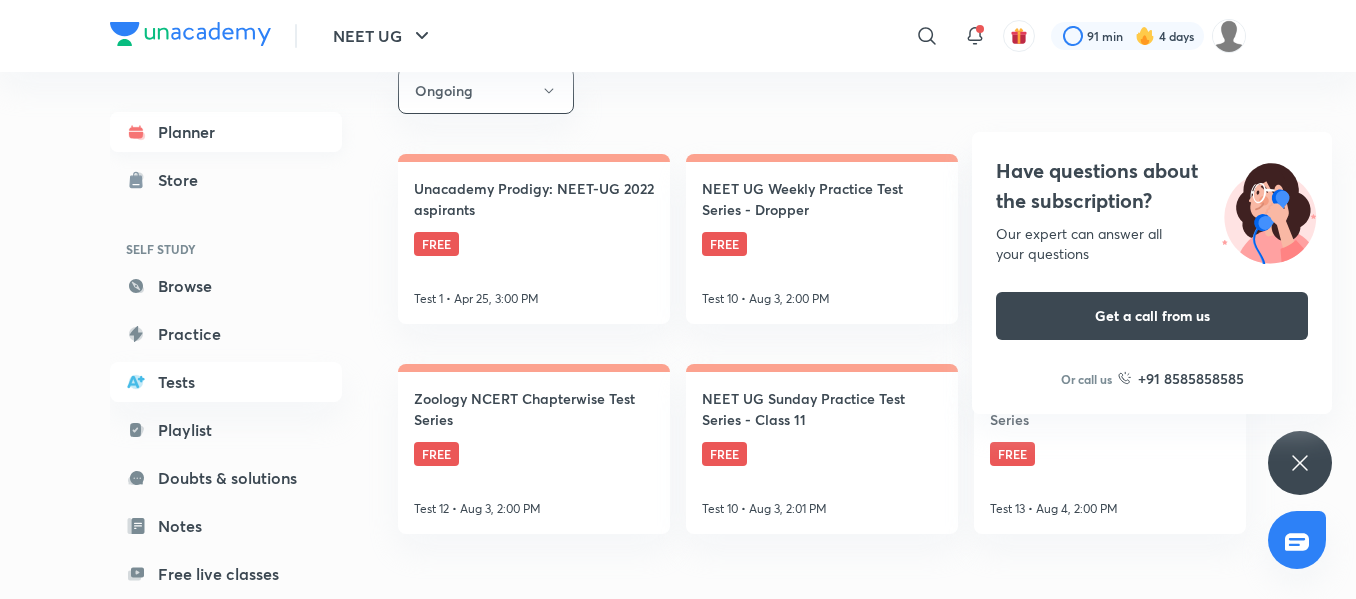 click on "Planner" at bounding box center [226, 132] 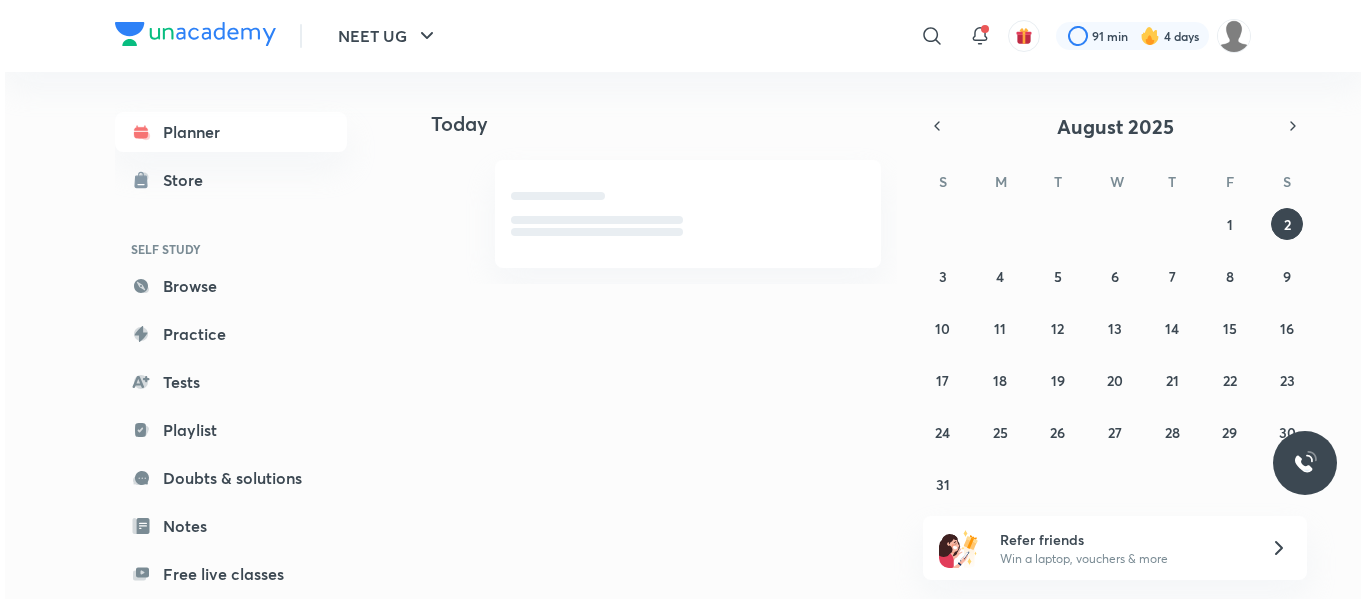 scroll, scrollTop: 0, scrollLeft: 0, axis: both 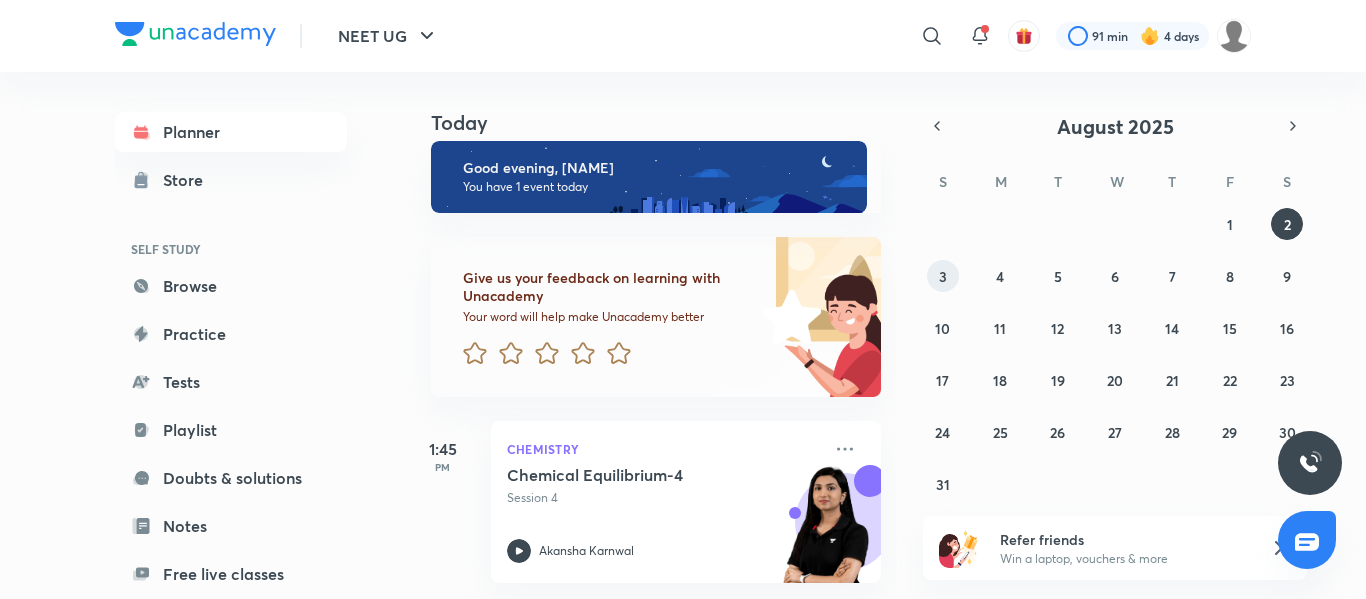 click on "3" at bounding box center (943, 276) 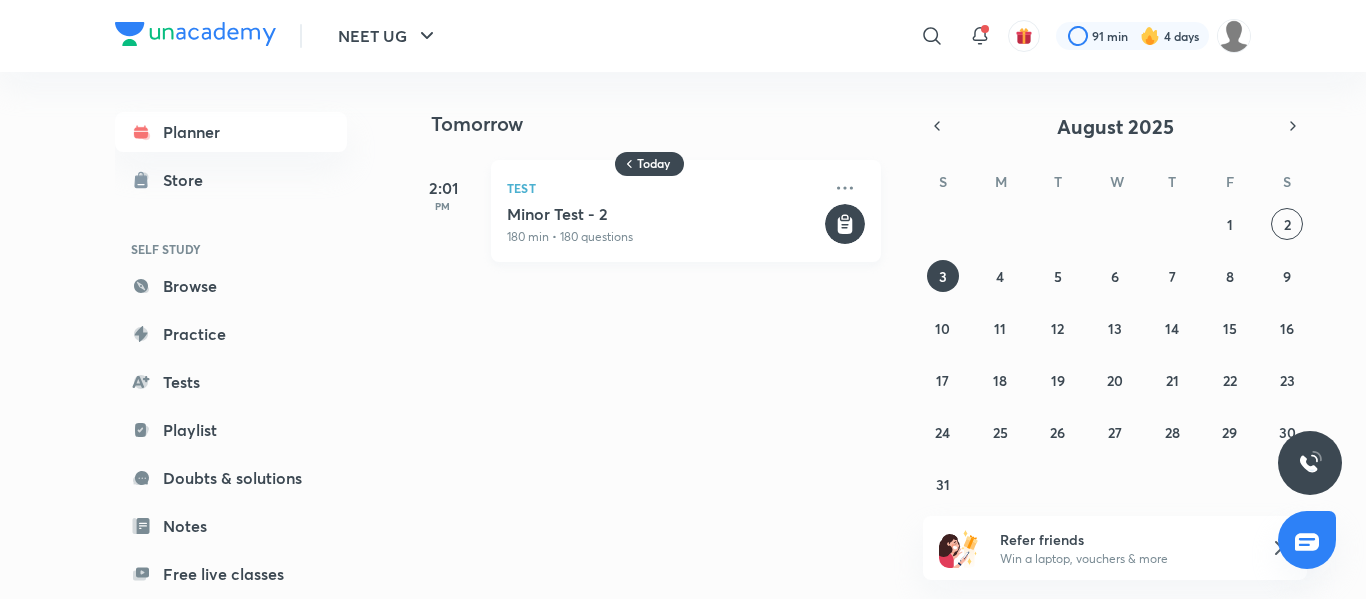 click 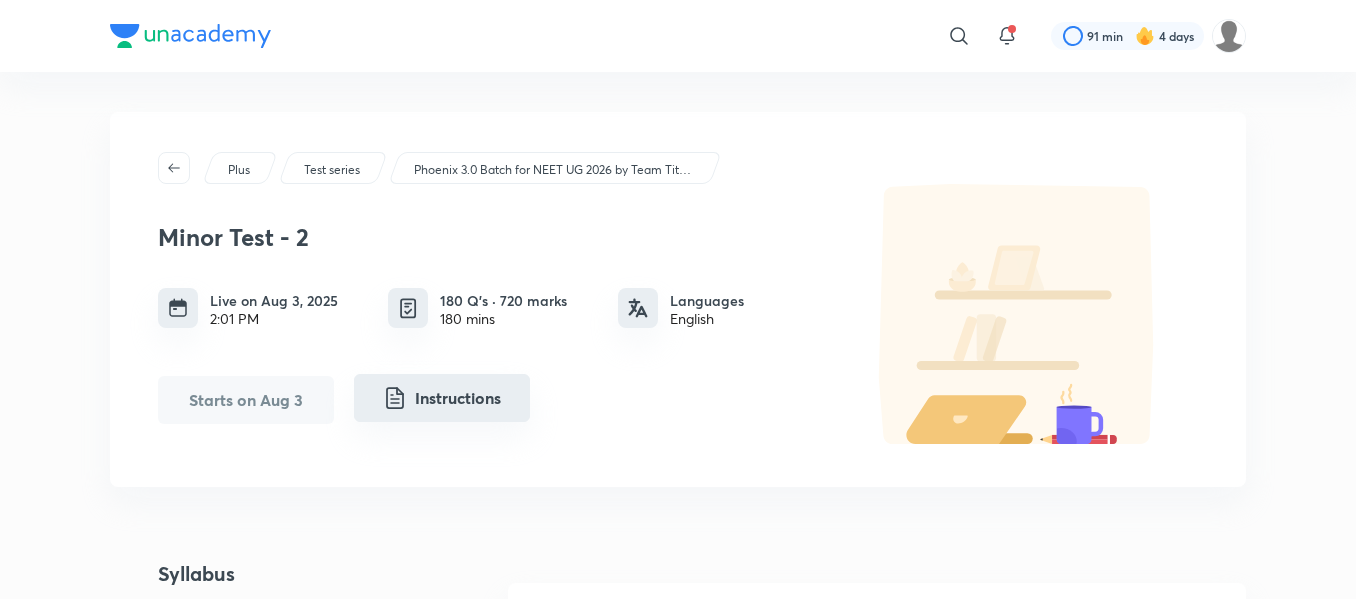 click on "Instructions" at bounding box center [442, 398] 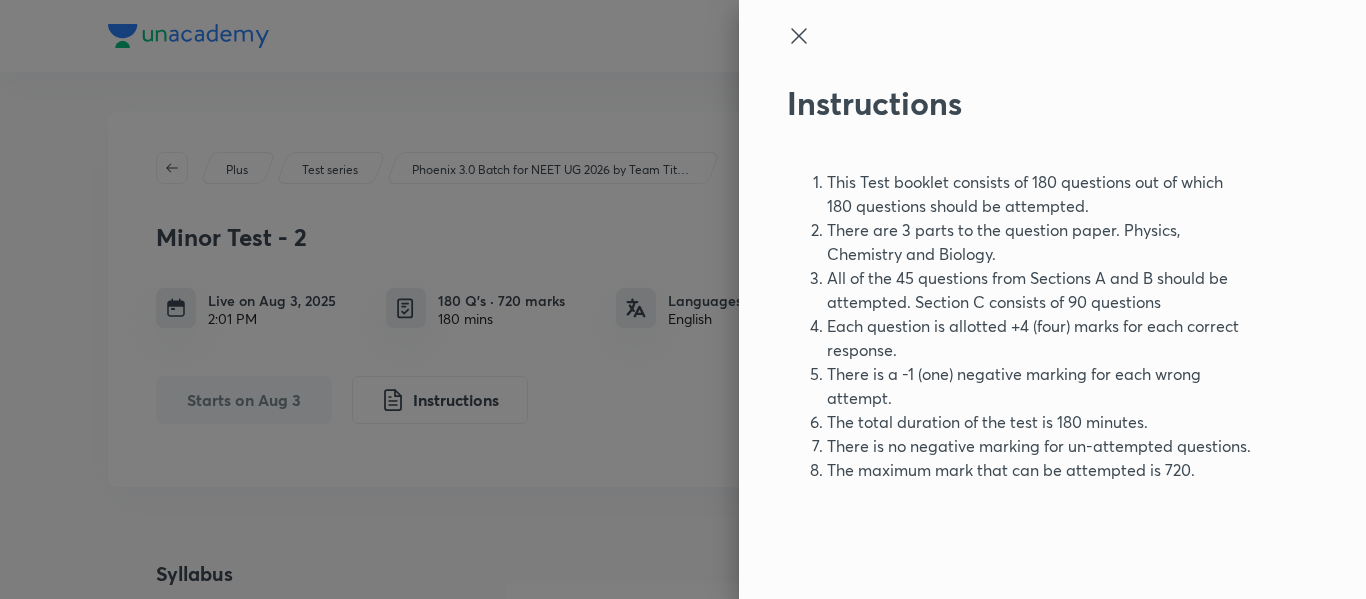 click 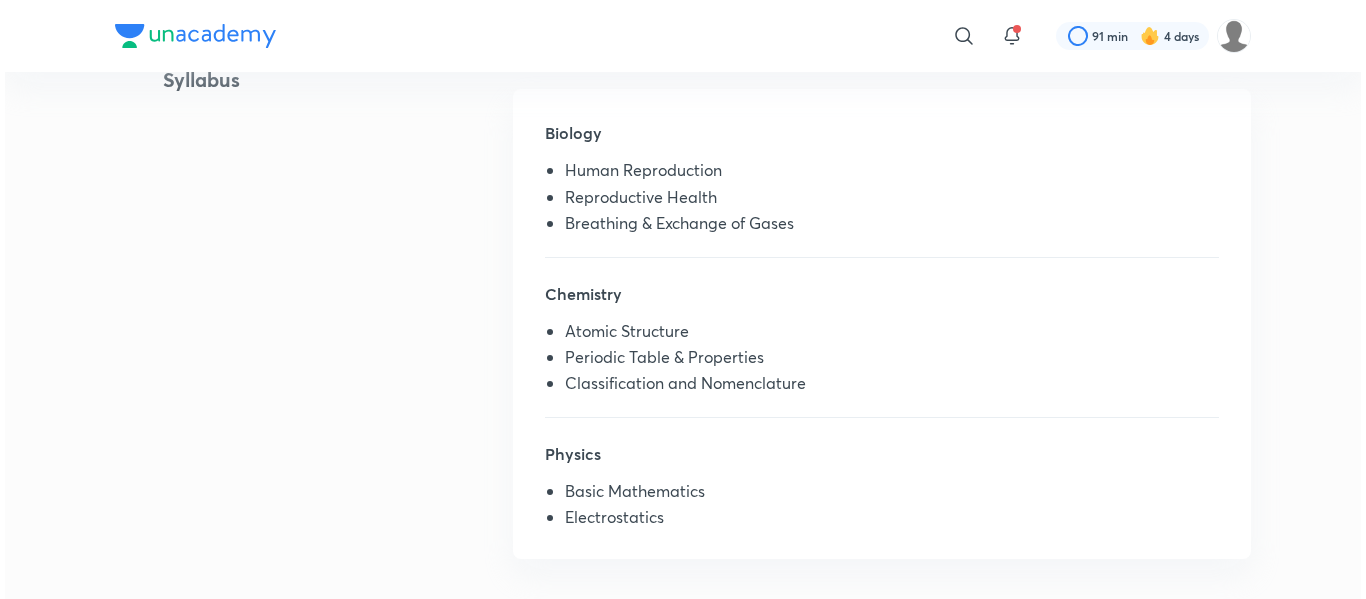 scroll, scrollTop: 0, scrollLeft: 0, axis: both 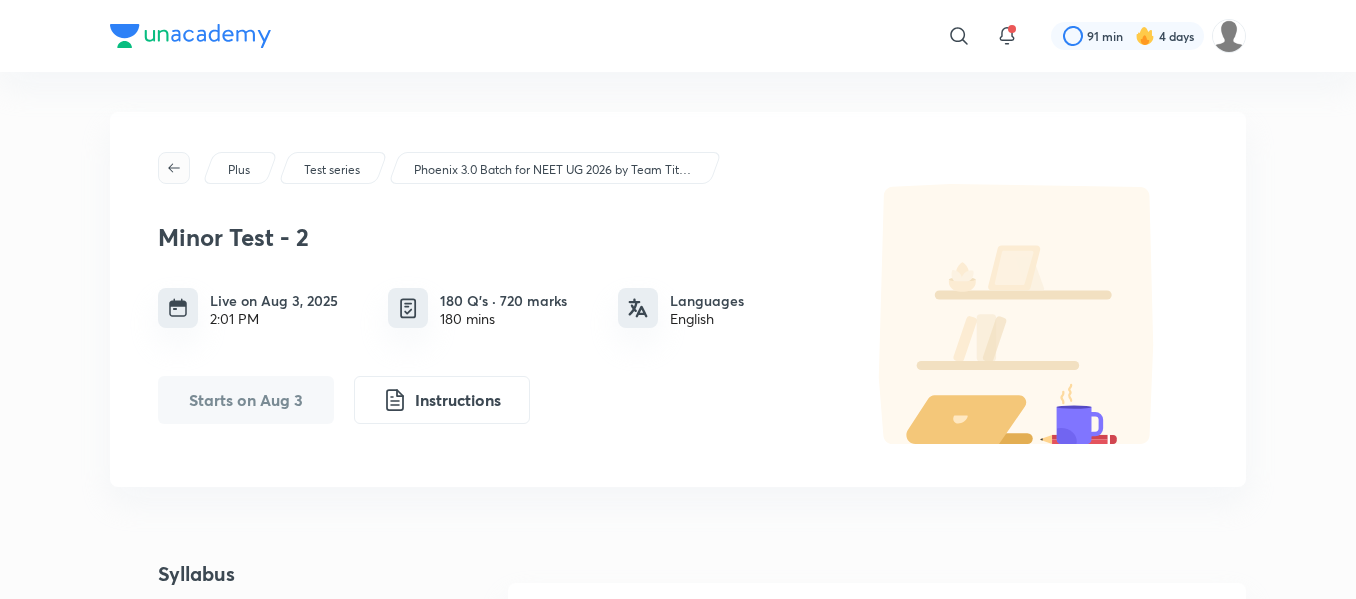click 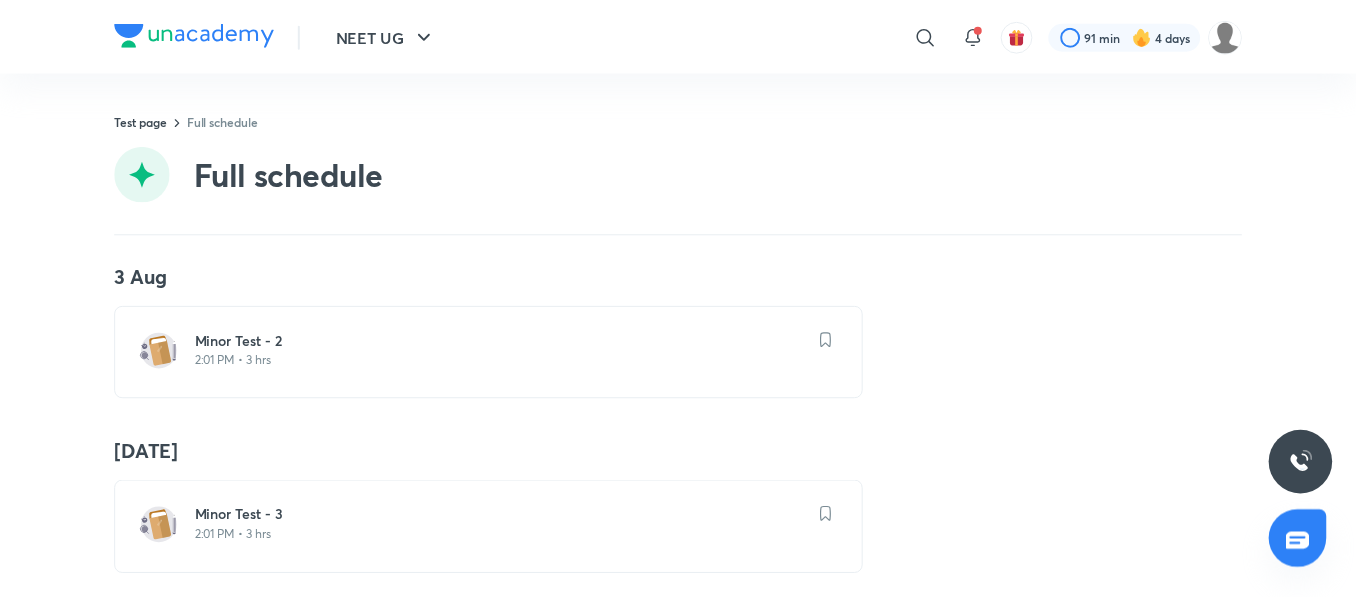 scroll, scrollTop: 385, scrollLeft: 0, axis: vertical 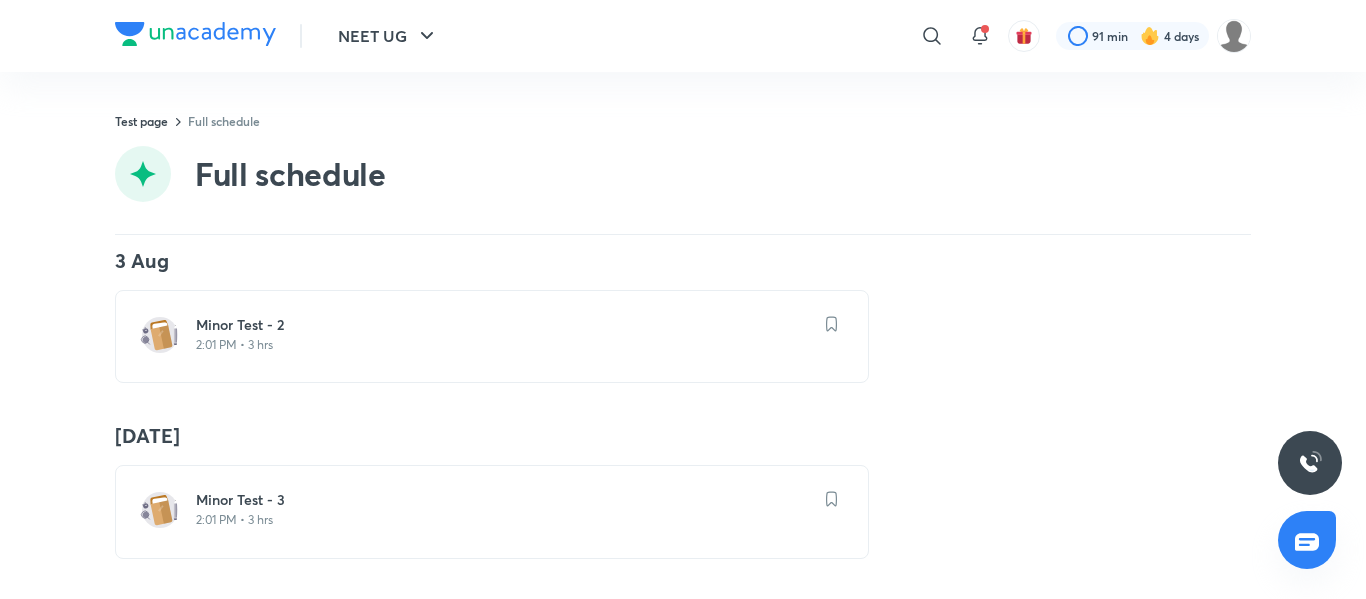 click at bounding box center [160, 510] 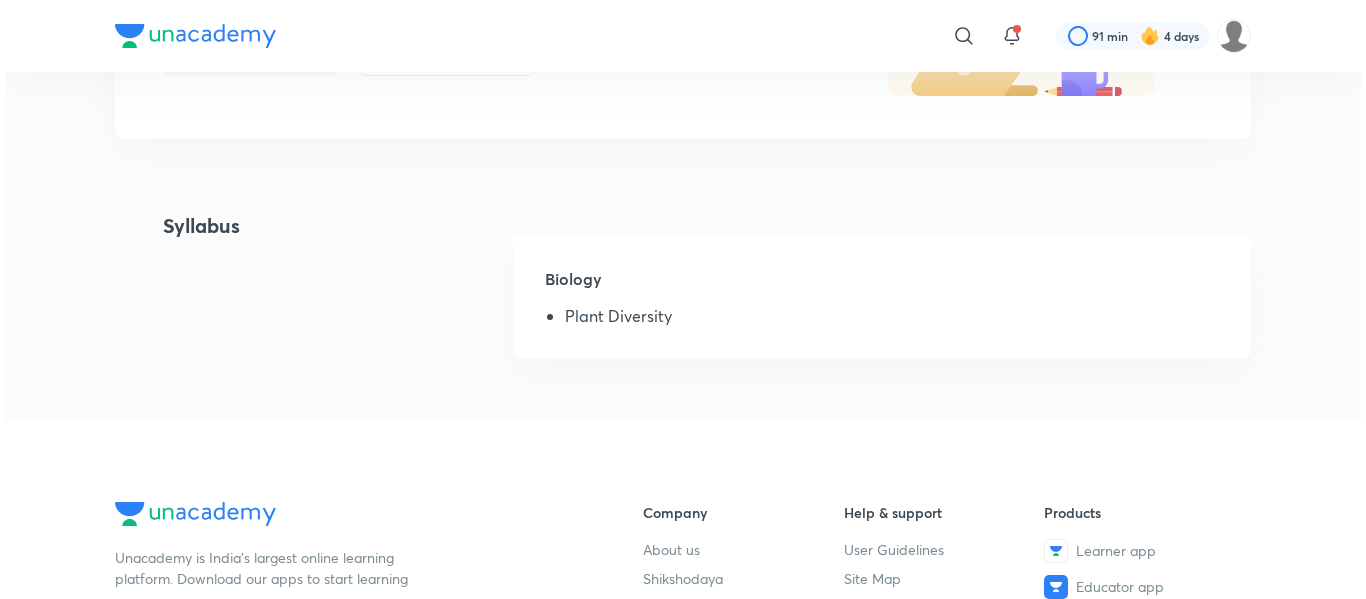 scroll, scrollTop: 0, scrollLeft: 0, axis: both 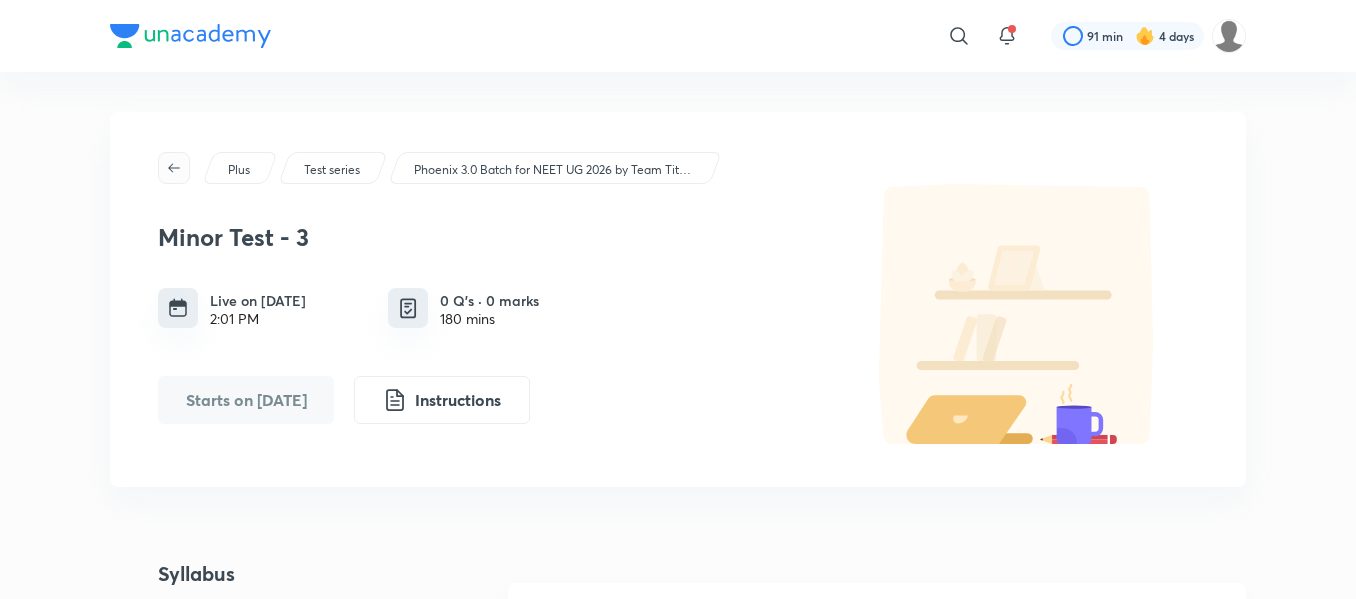click at bounding box center (174, 168) 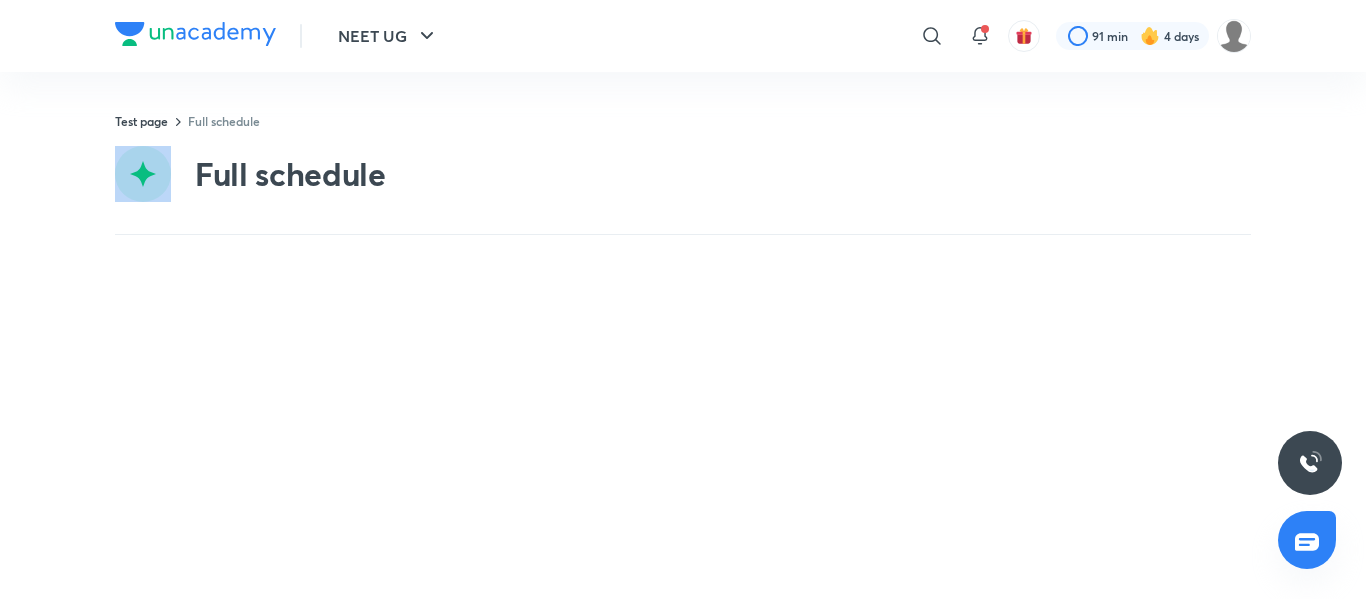 click on "Full schedule" at bounding box center [683, 174] 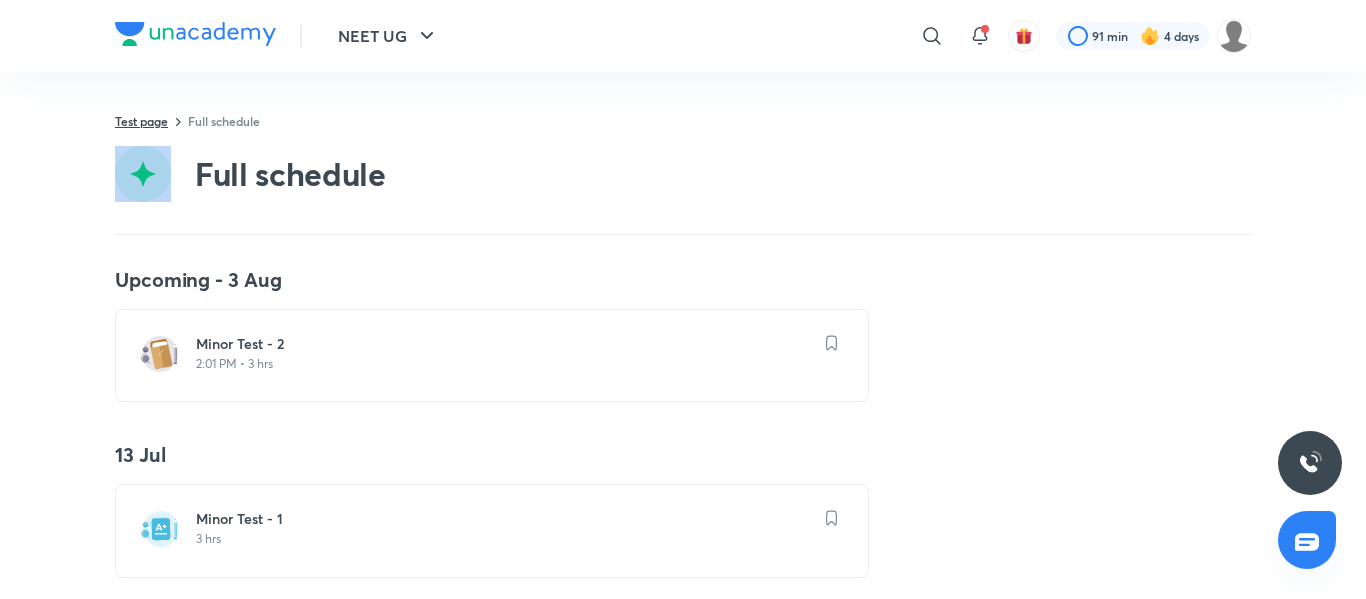 click on "Test page" at bounding box center [141, 121] 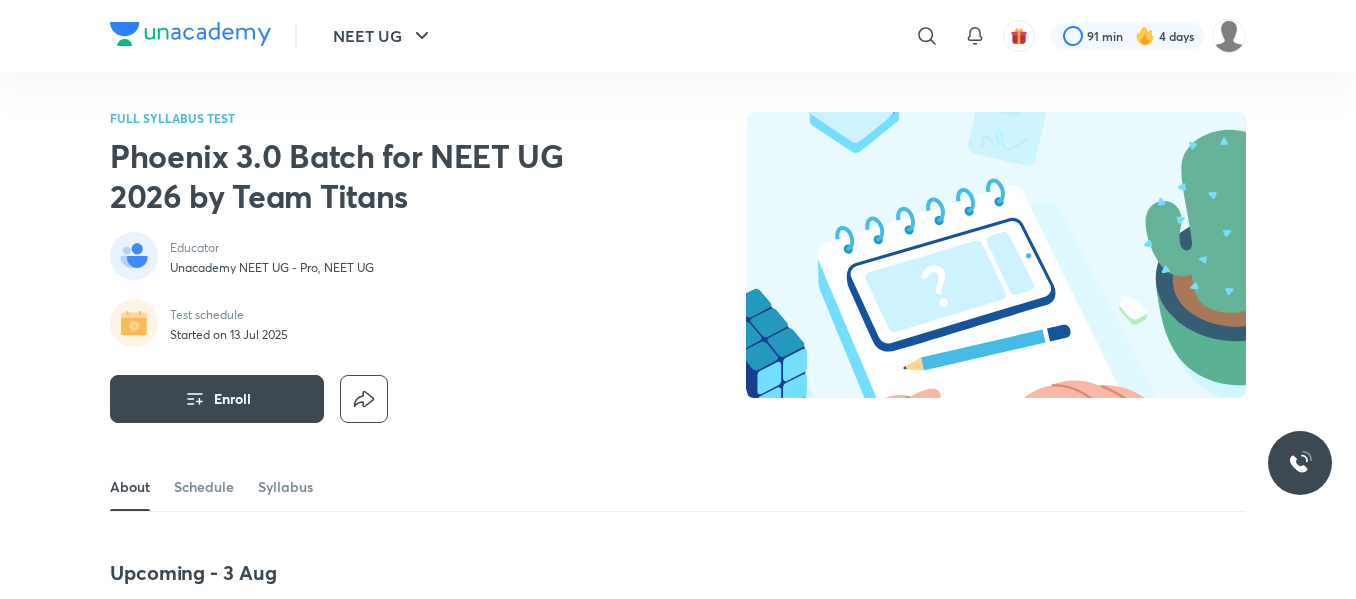 scroll, scrollTop: 0, scrollLeft: 0, axis: both 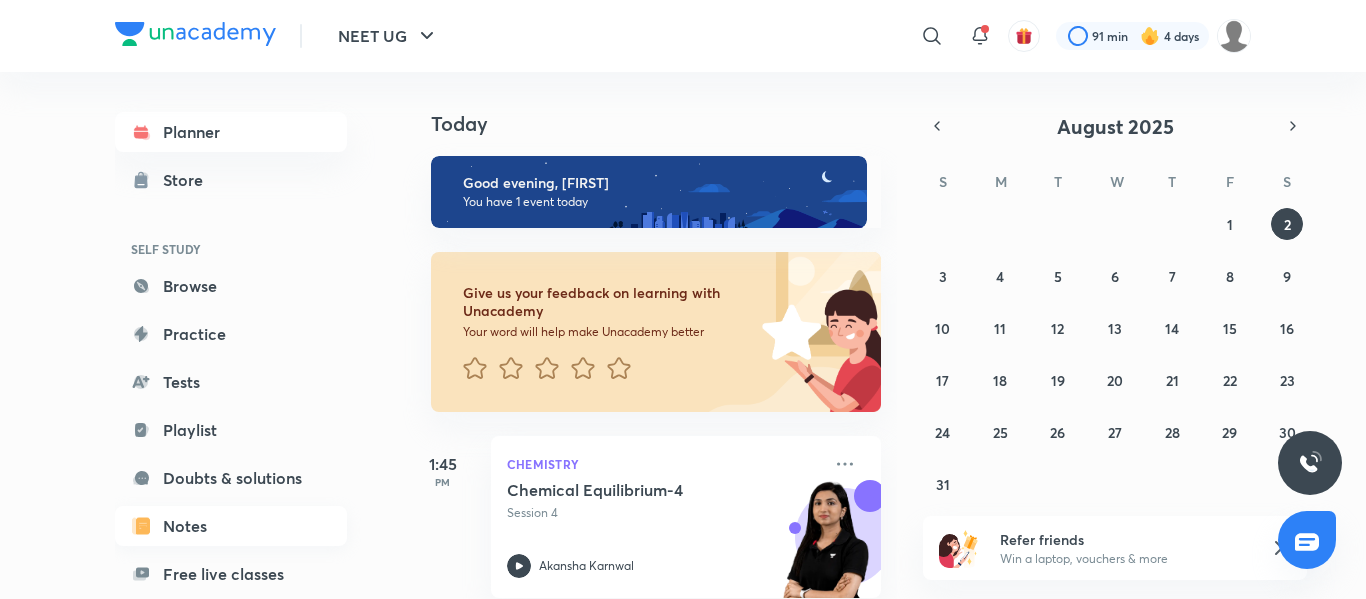 click on "Notes" at bounding box center [231, 526] 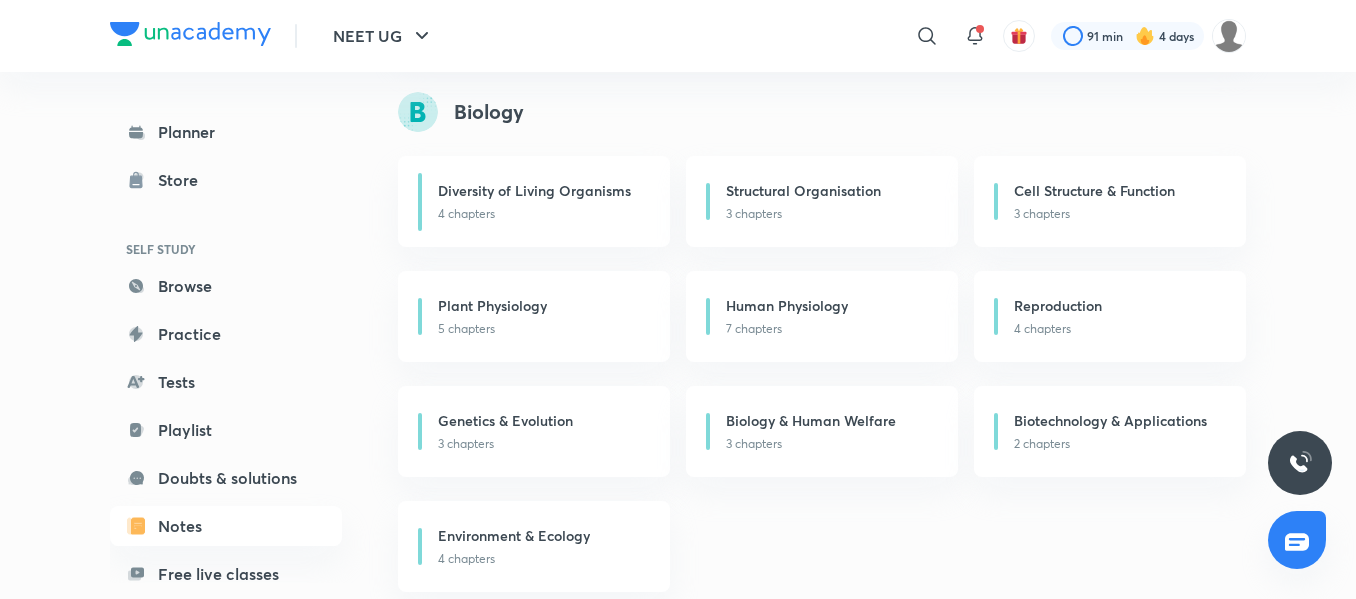 scroll, scrollTop: 221, scrollLeft: 0, axis: vertical 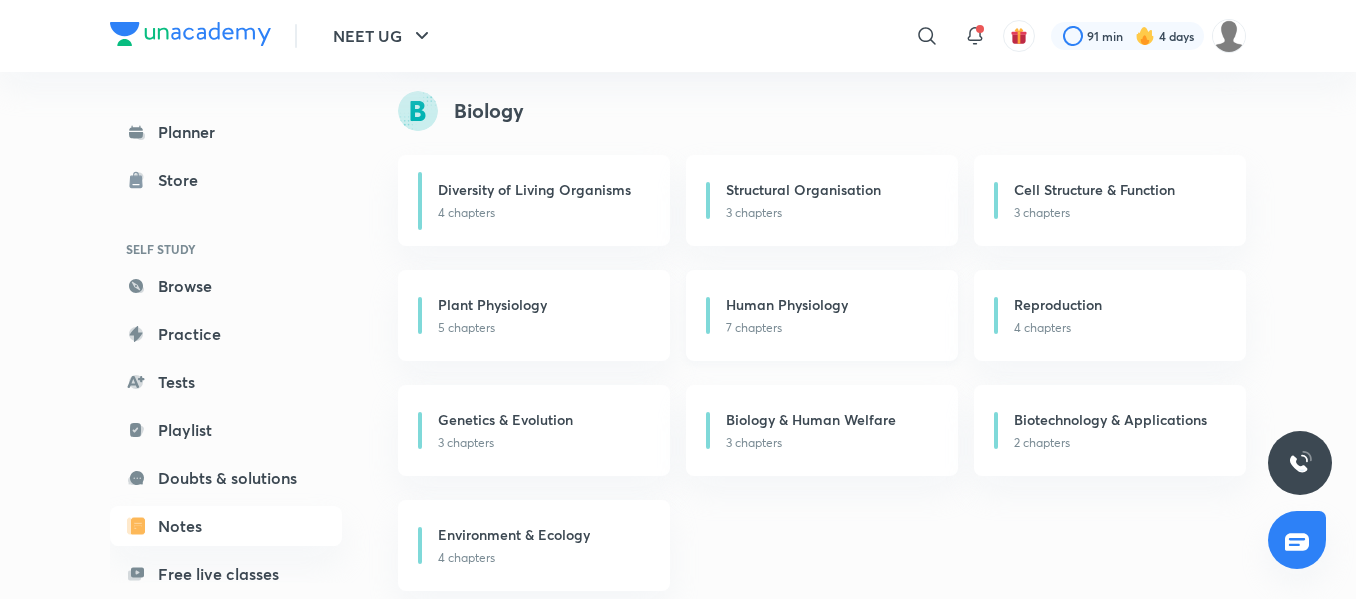 click on "Human Physiology" at bounding box center [787, 304] 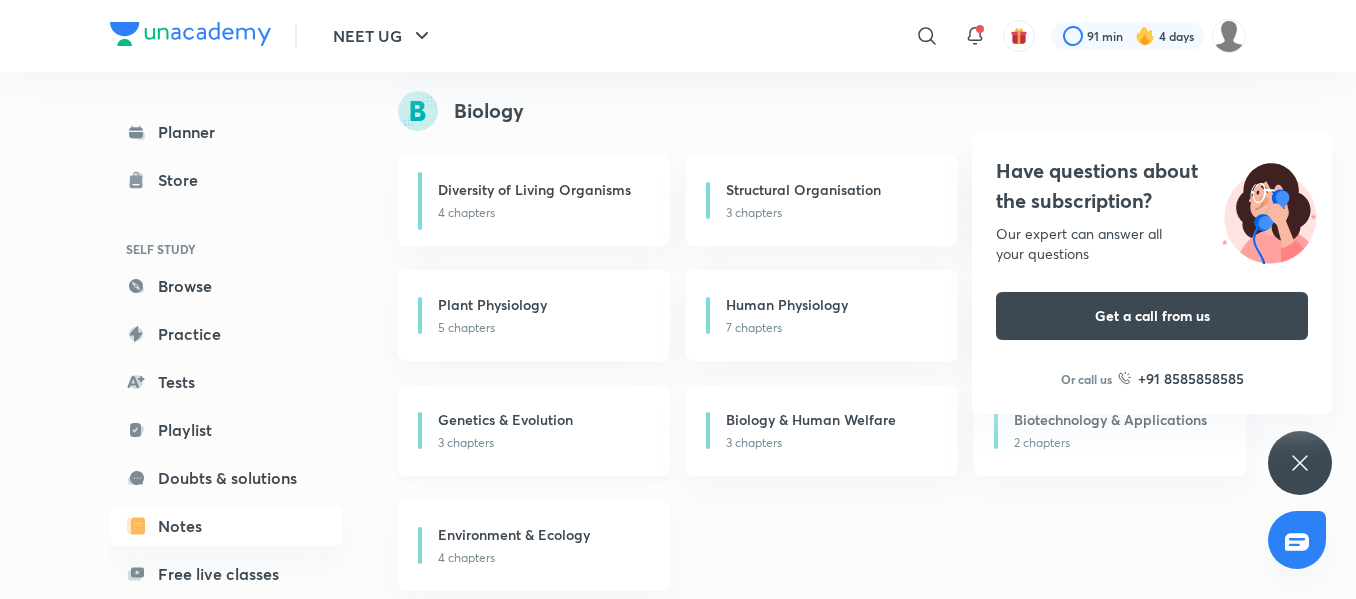 click on "Genetics & Evolution" at bounding box center (505, 419) 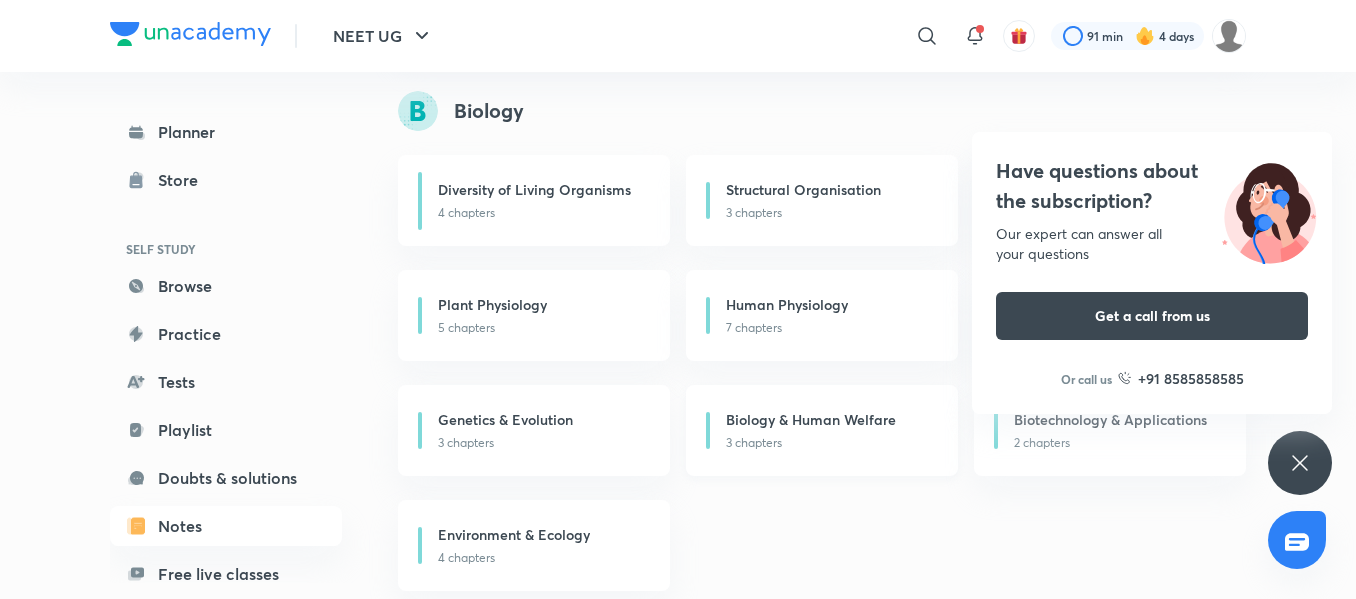 click on "Biology & Human Welfare" at bounding box center [811, 419] 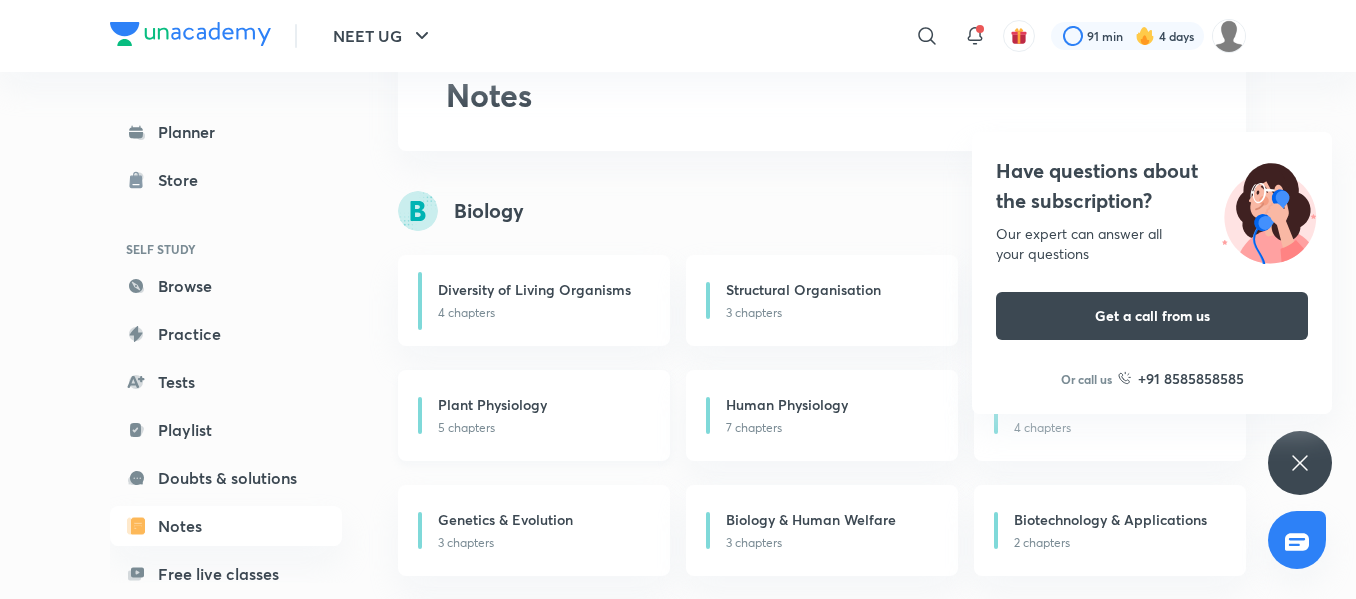 scroll, scrollTop: 115, scrollLeft: 0, axis: vertical 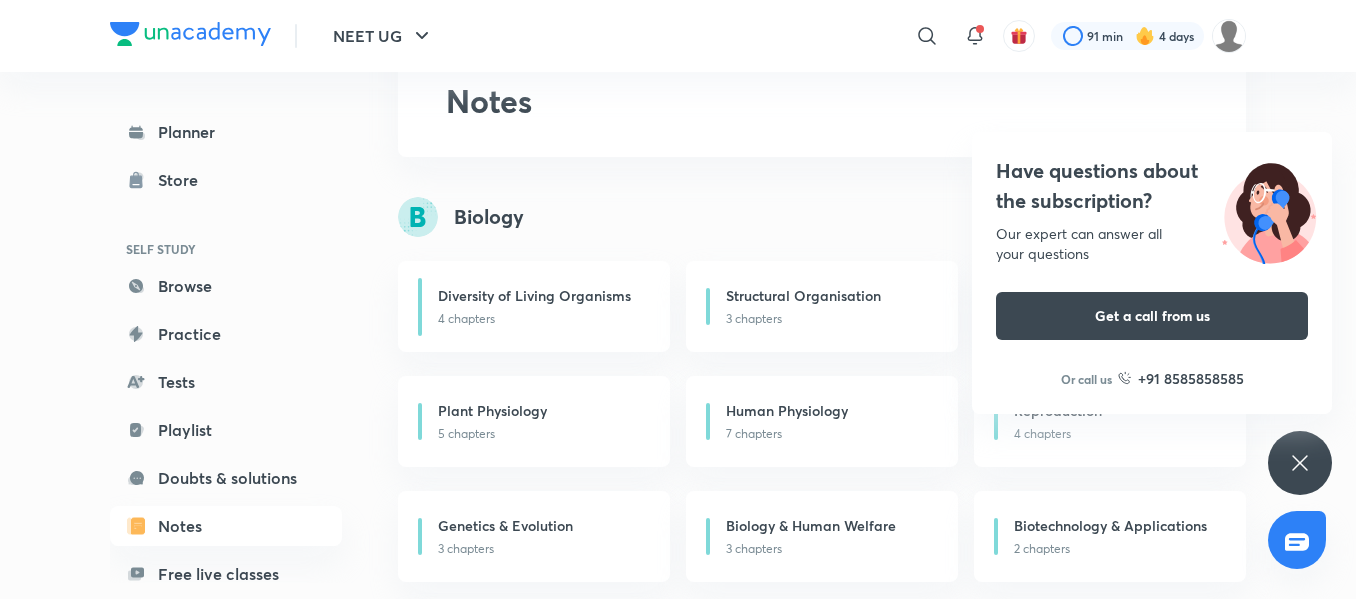 click on "Have questions about the subscription? Our expert can answer all your questions Get a call from us Or call us +91 8585858585" at bounding box center [1300, 463] 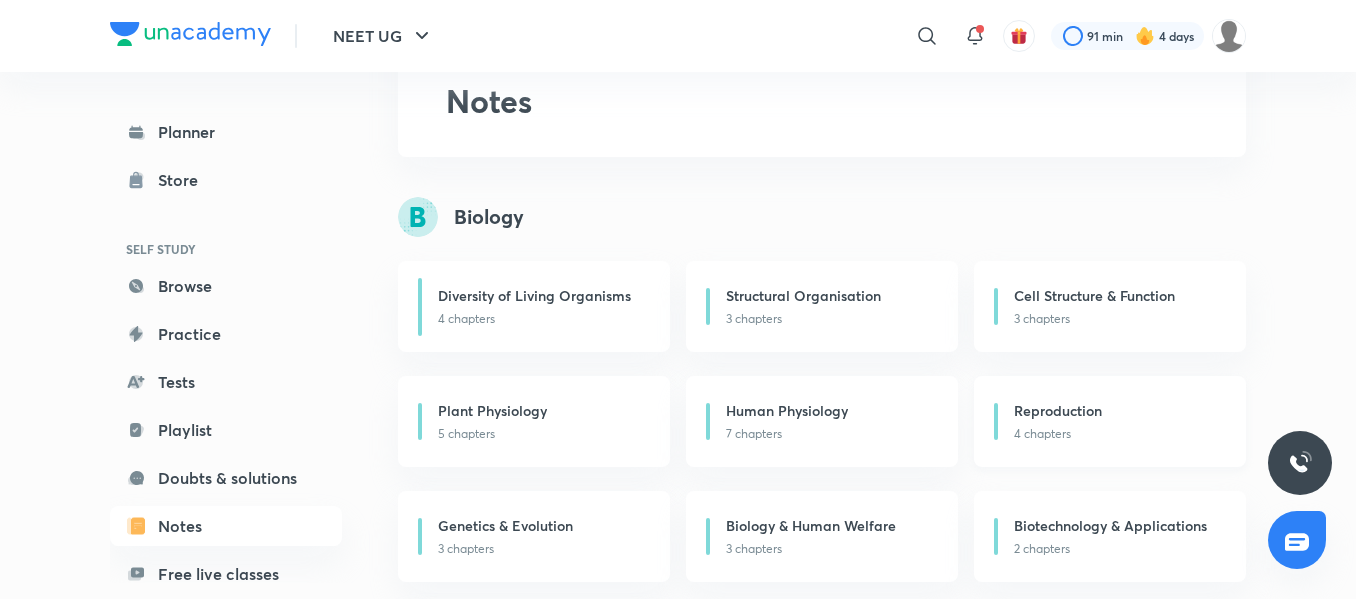 click on "Reproduction 4 chapters" at bounding box center (1110, 421) 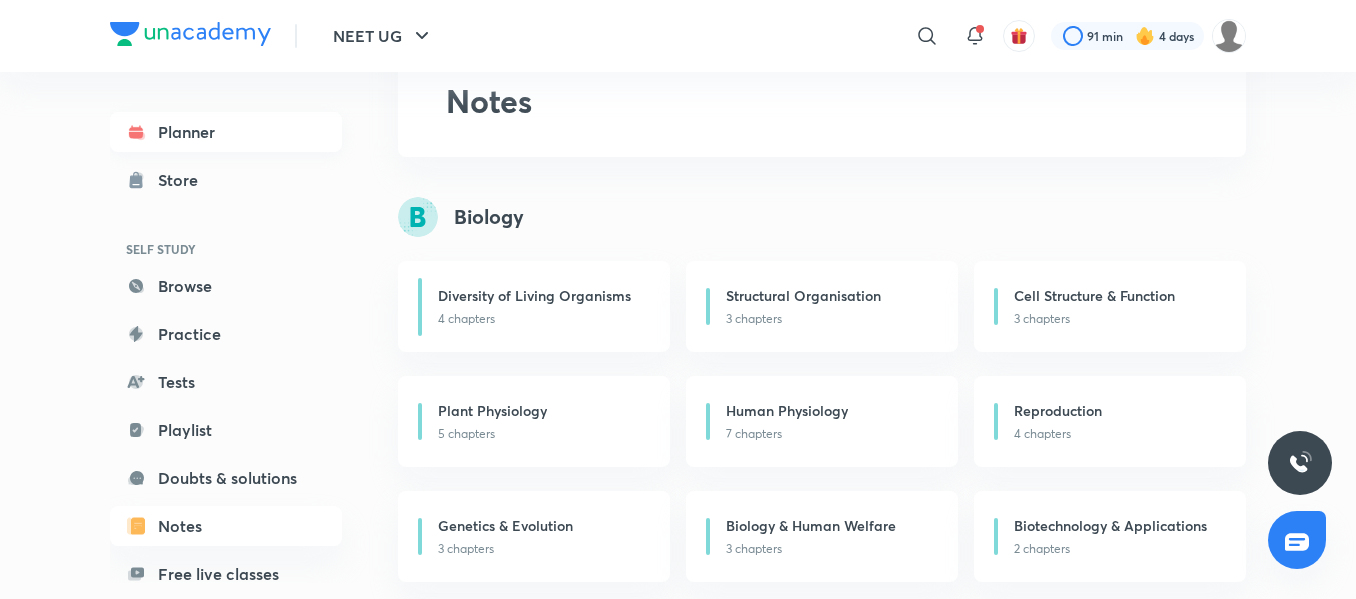 click on "Planner" at bounding box center (226, 132) 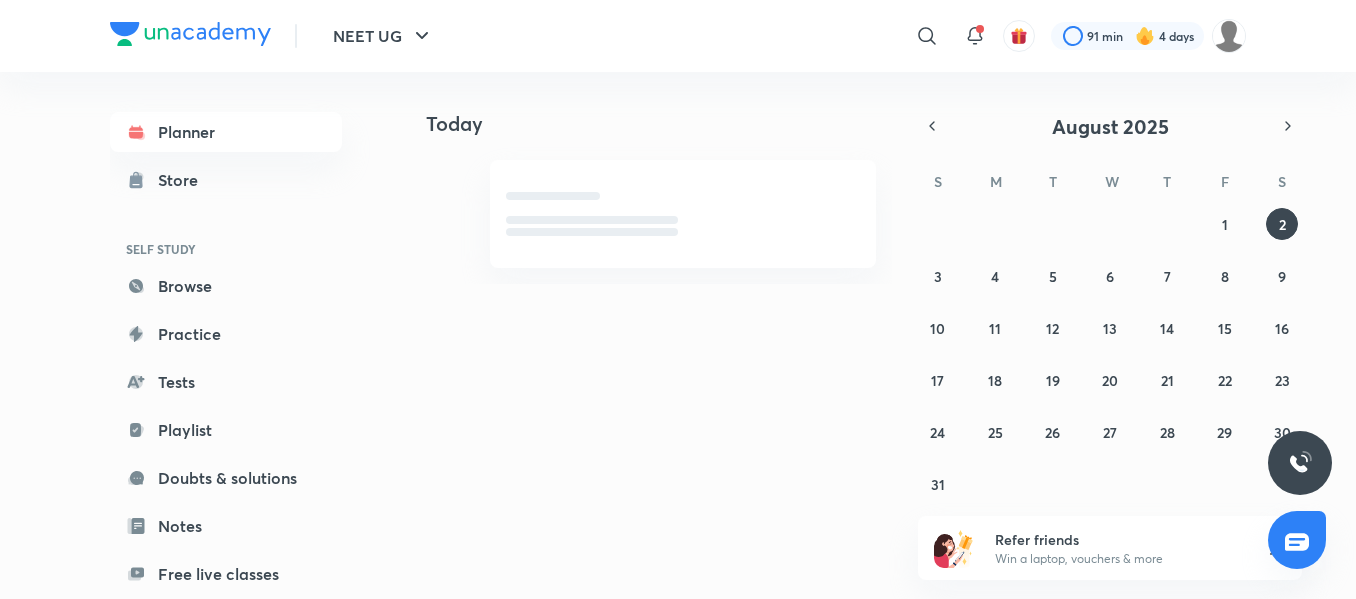 scroll, scrollTop: 0, scrollLeft: 0, axis: both 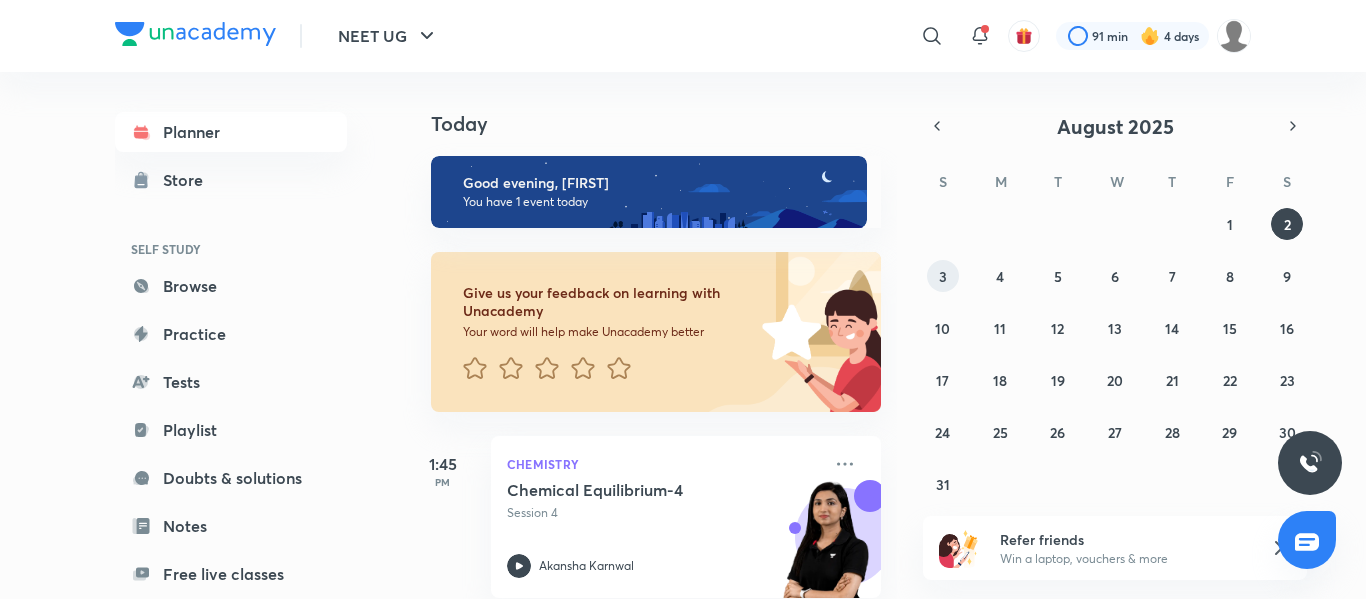 click on "3" at bounding box center (943, 276) 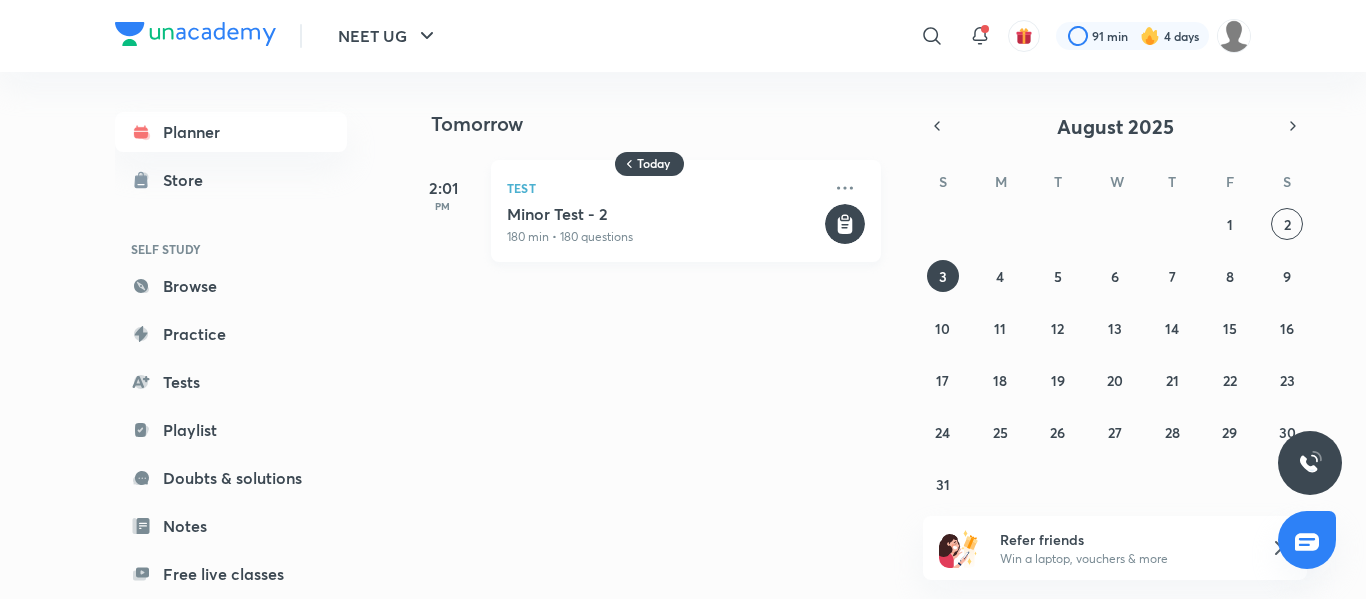click 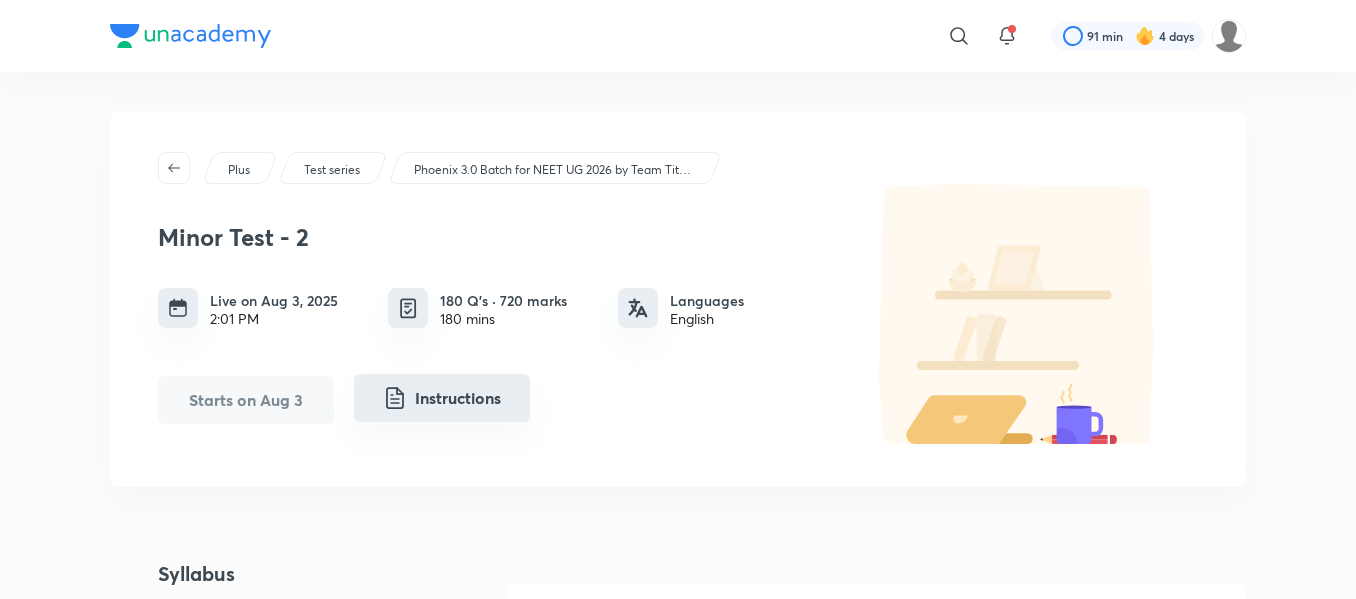 click on "Instructions" at bounding box center [442, 398] 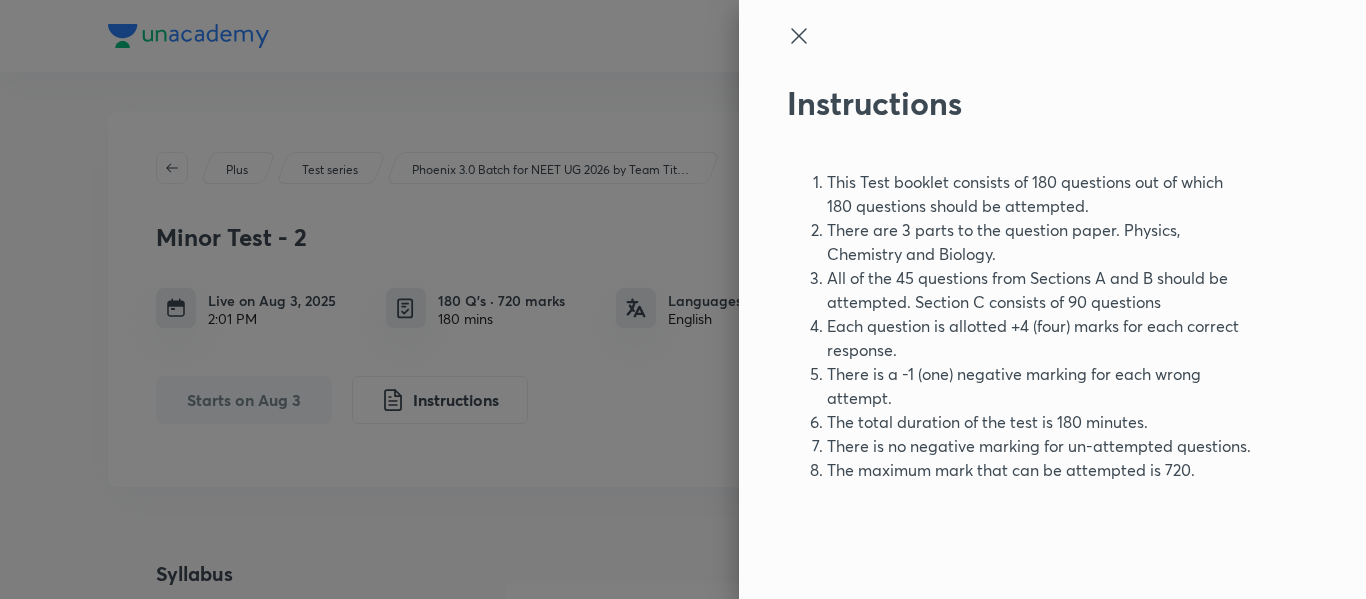 click at bounding box center [683, 299] 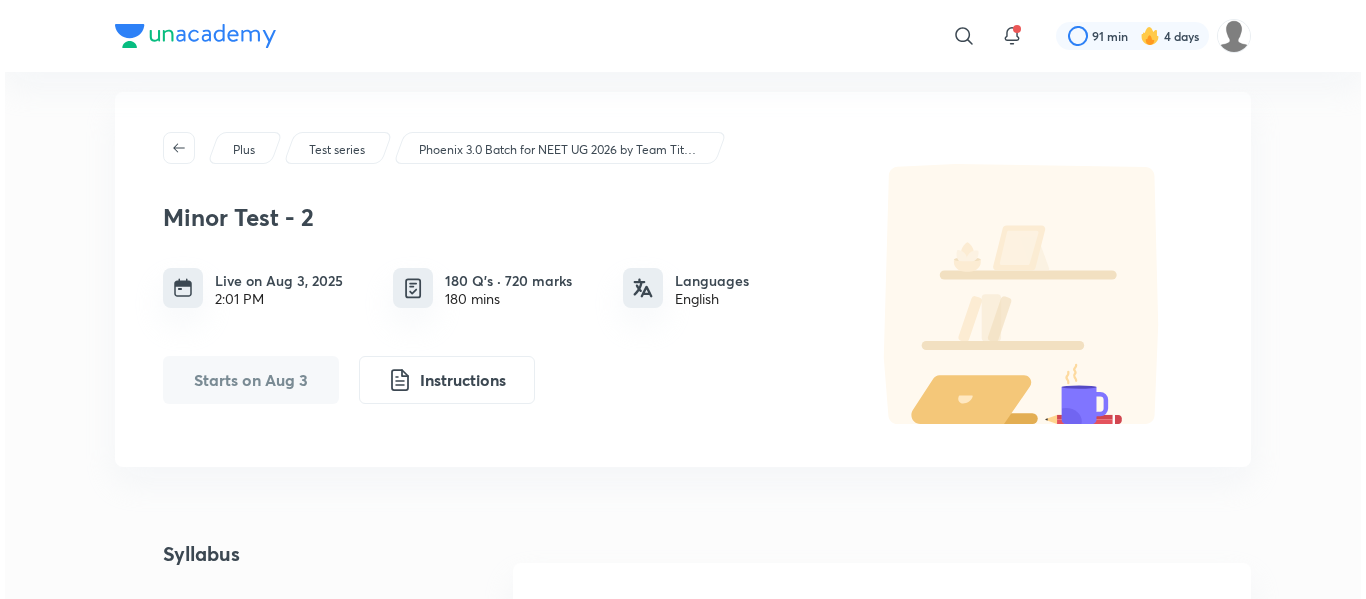 scroll, scrollTop: 0, scrollLeft: 0, axis: both 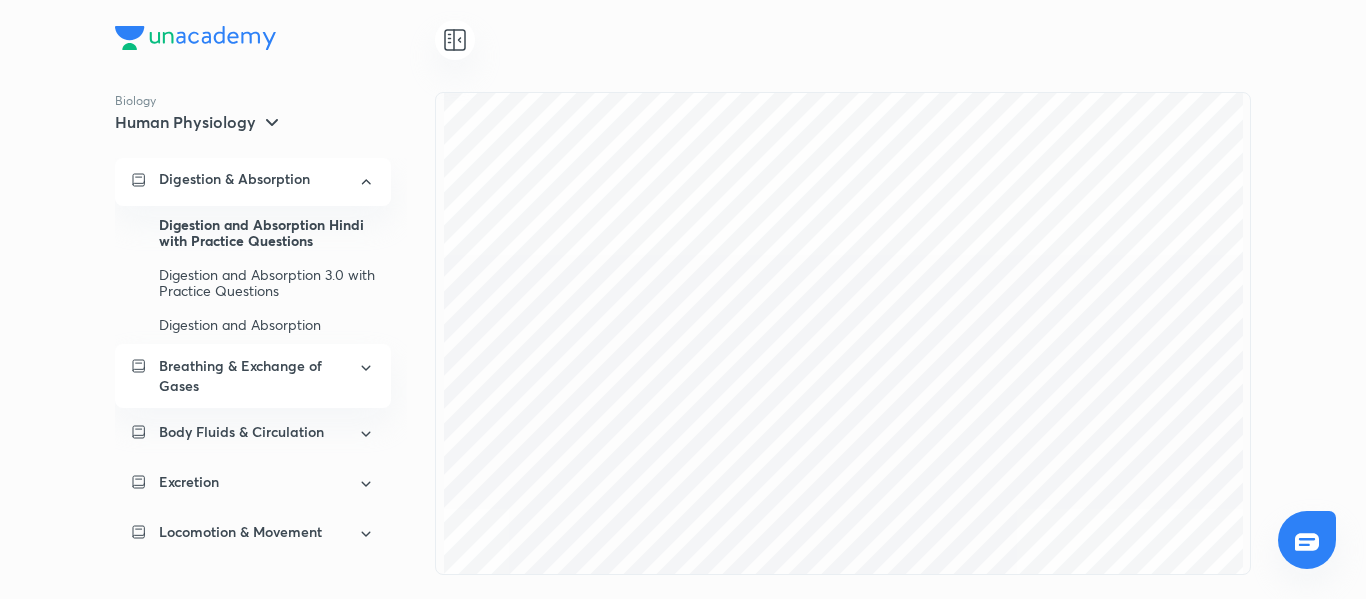 click on "Breathing & Exchange of Gases" at bounding box center [253, 376] 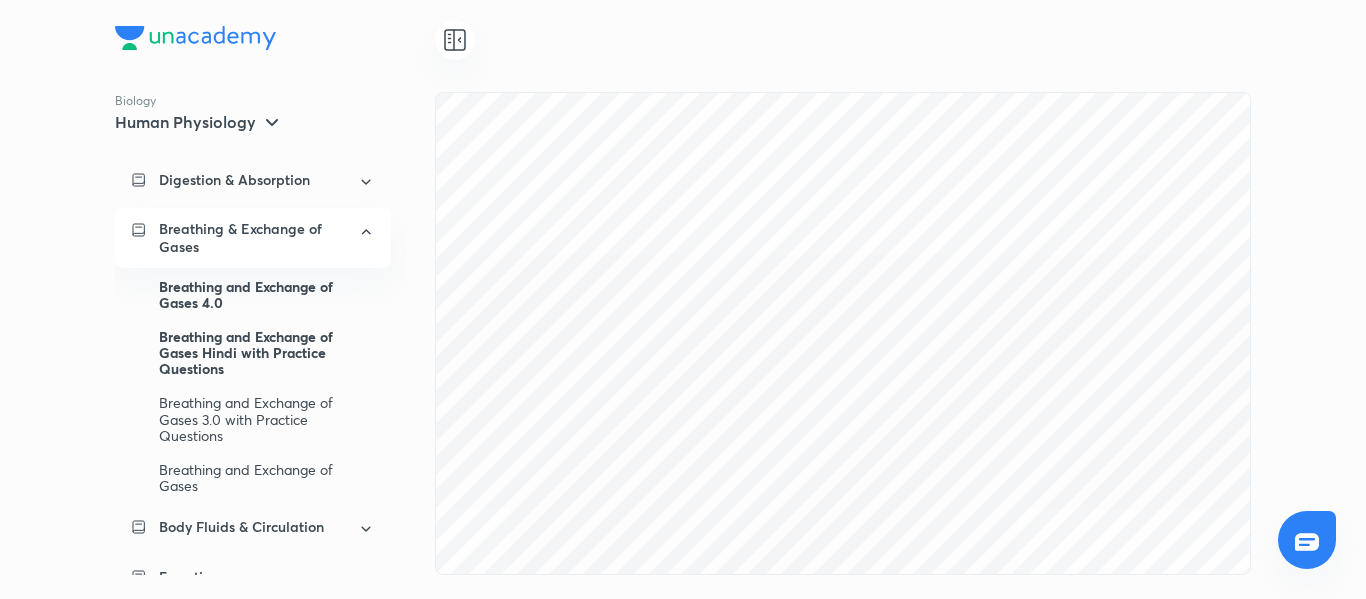 scroll, scrollTop: 26884, scrollLeft: 0, axis: vertical 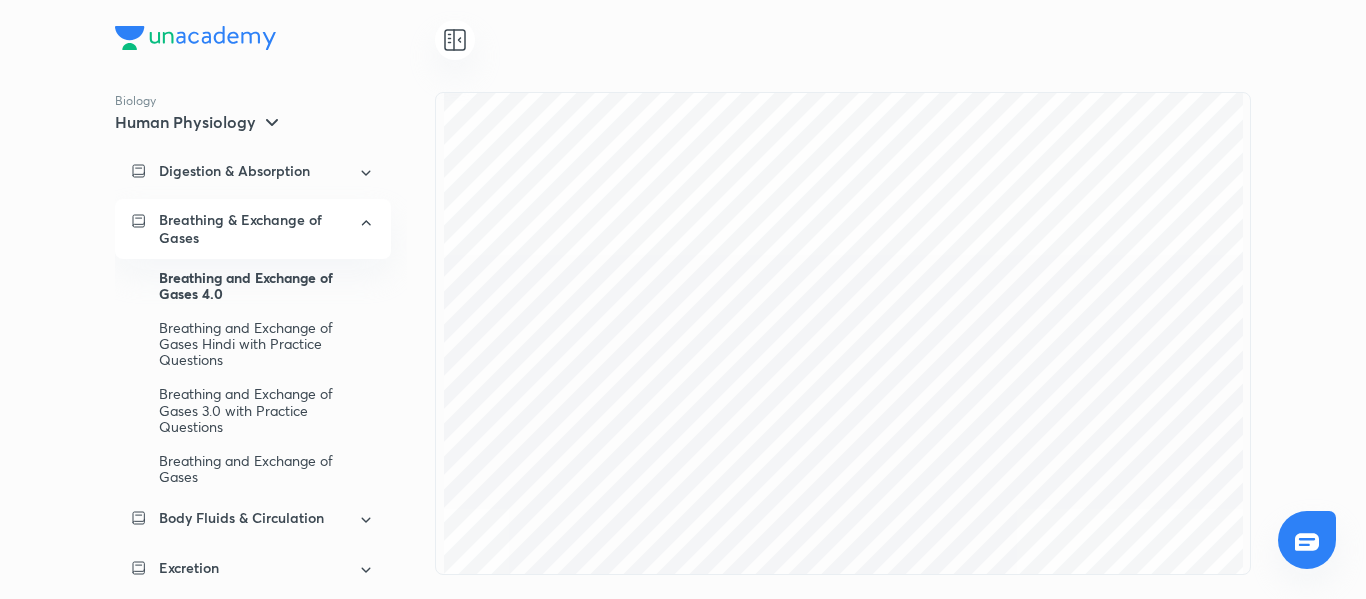 click on "Breathing and Exchange of Gases 4.0" at bounding box center [267, 286] 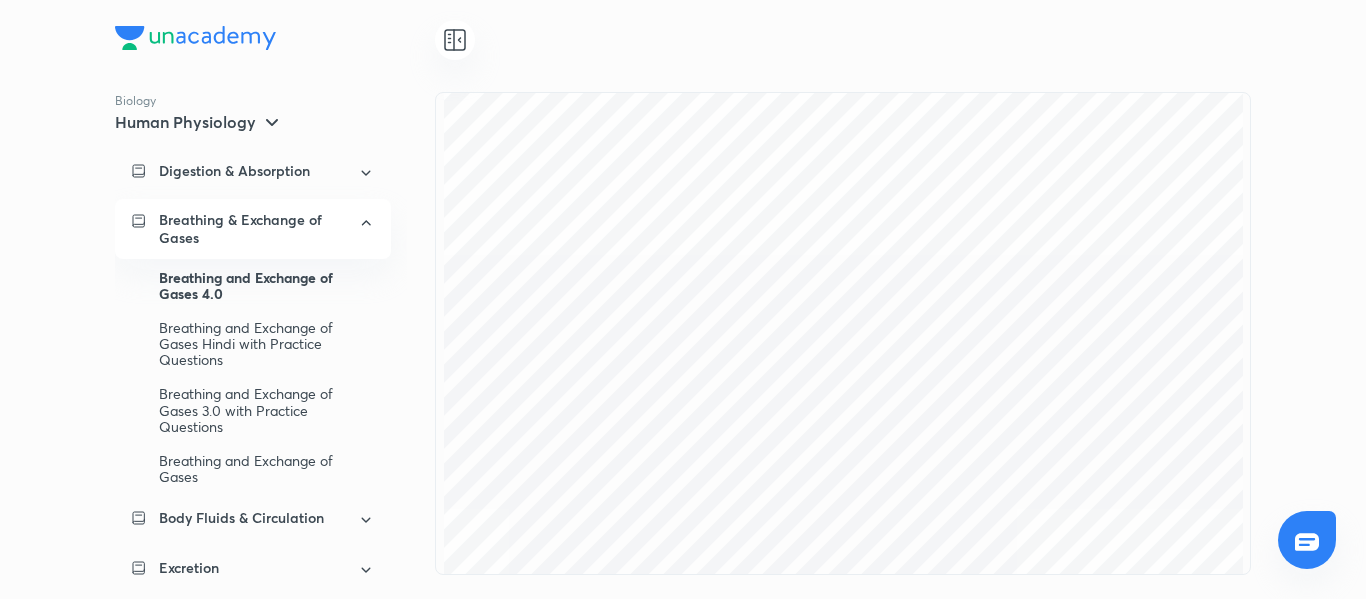scroll, scrollTop: 0, scrollLeft: 0, axis: both 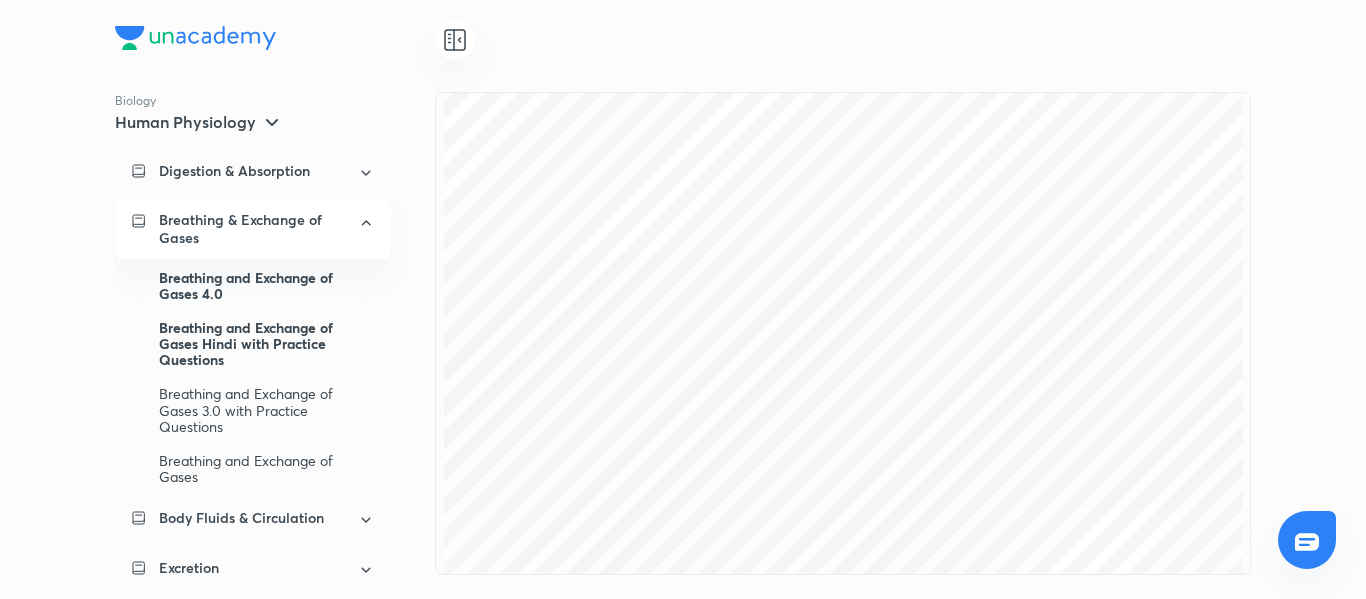 click on "Breathing and Exchange of Gases	Hindi with Practice Questions" at bounding box center [267, 344] 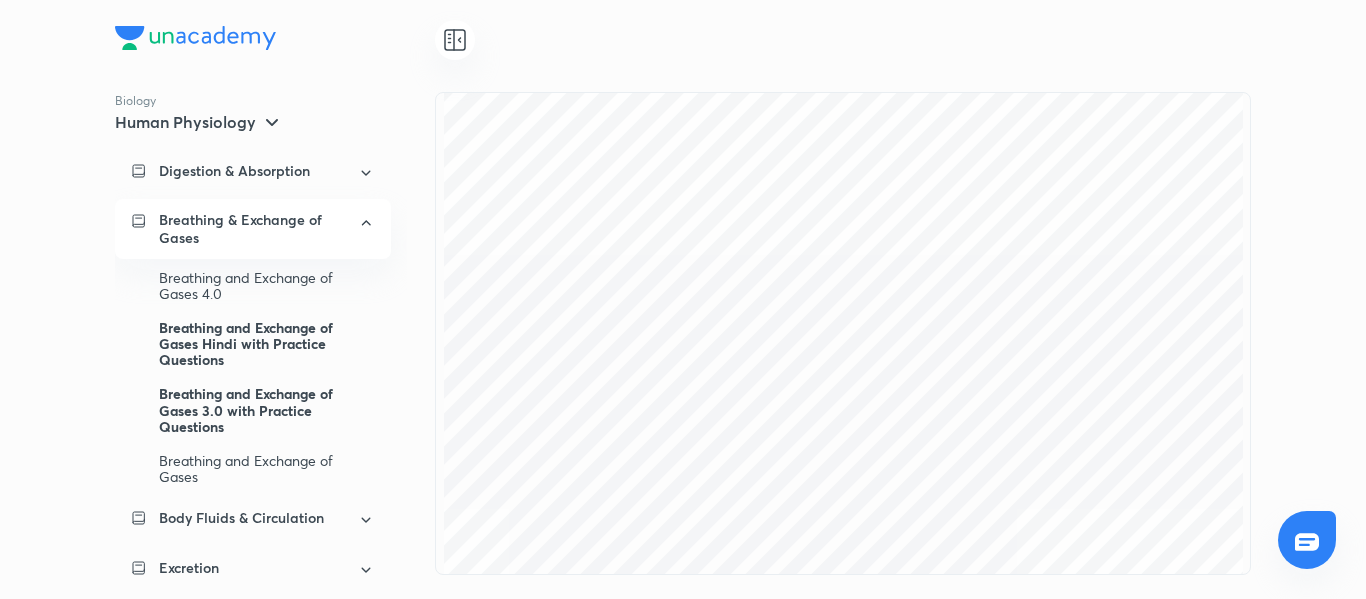 scroll, scrollTop: 474, scrollLeft: 0, axis: vertical 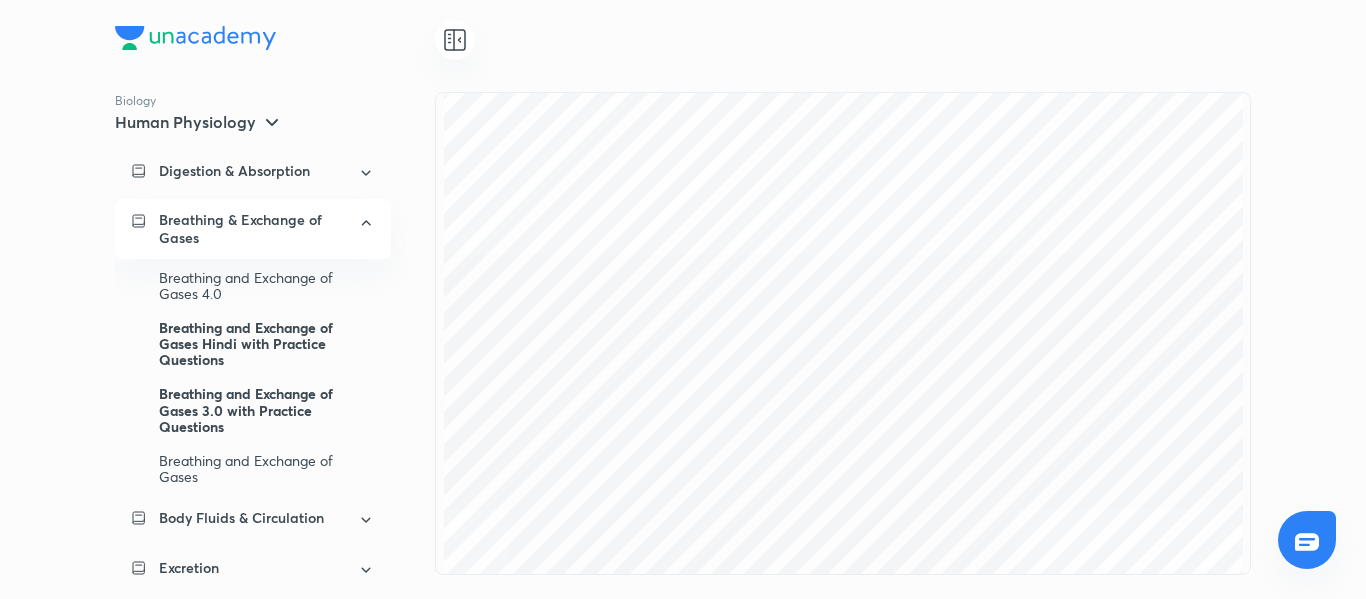 click on "Breathing and Exchange of Gases	3.0 with Practice Questions" at bounding box center [267, 410] 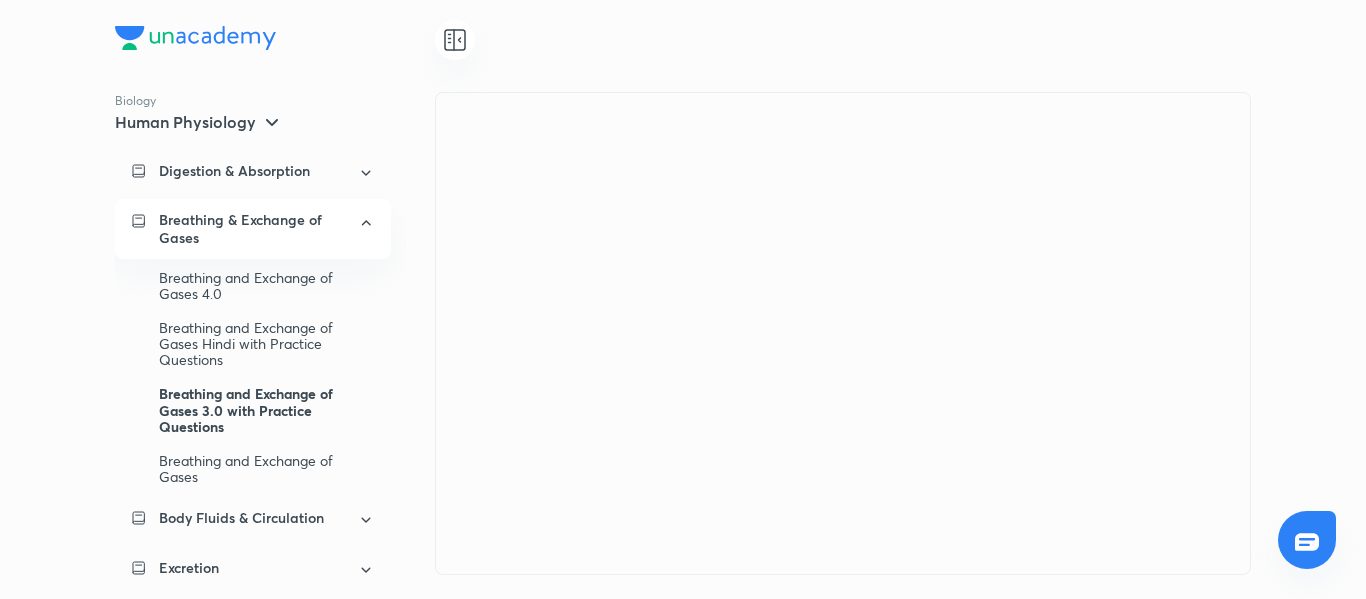 scroll, scrollTop: 0, scrollLeft: 0, axis: both 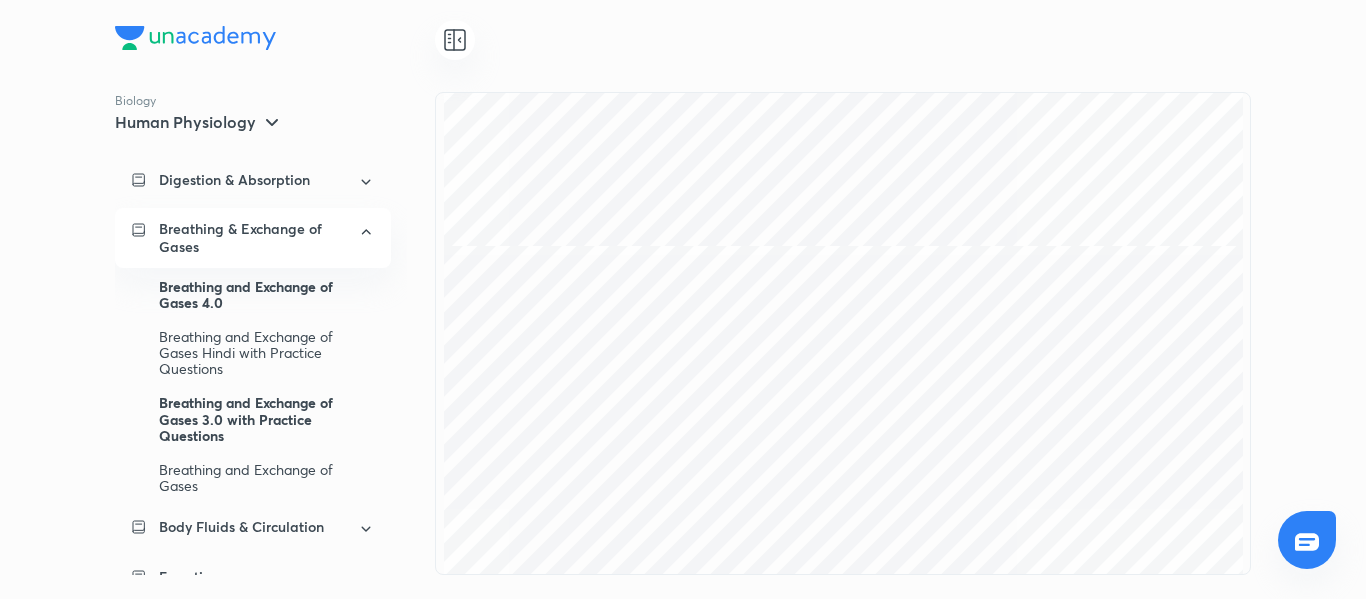 click on "Breathing and Exchange of Gases 4.0" at bounding box center (267, 295) 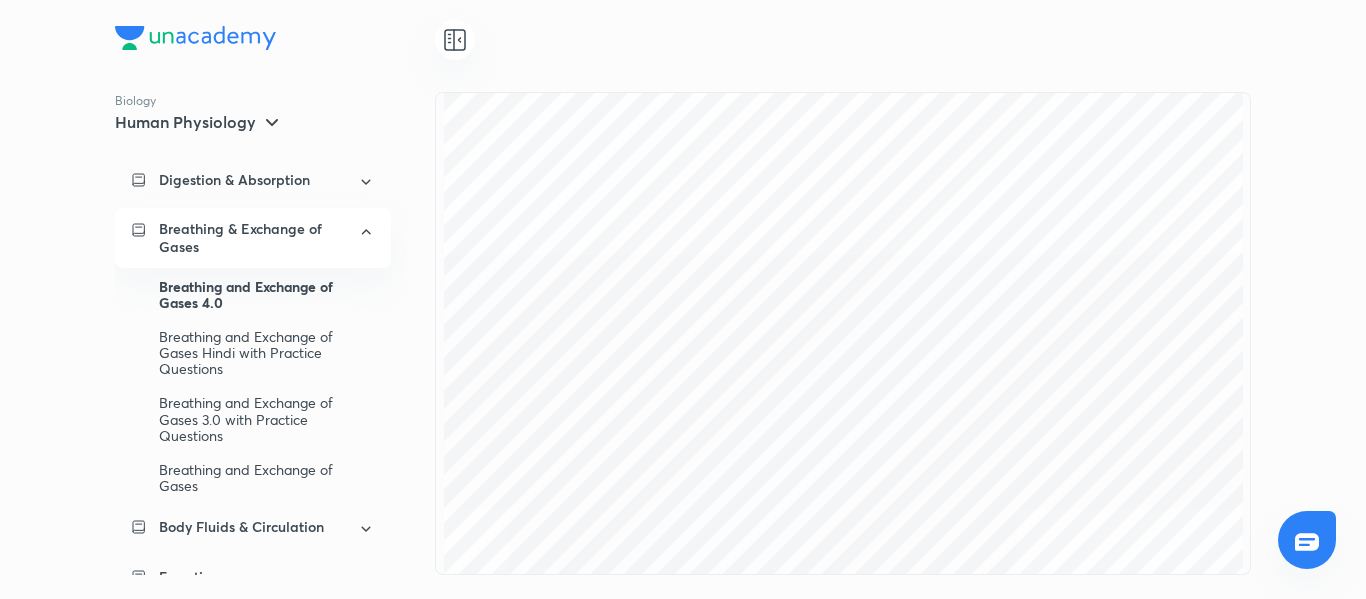 scroll, scrollTop: 0, scrollLeft: 0, axis: both 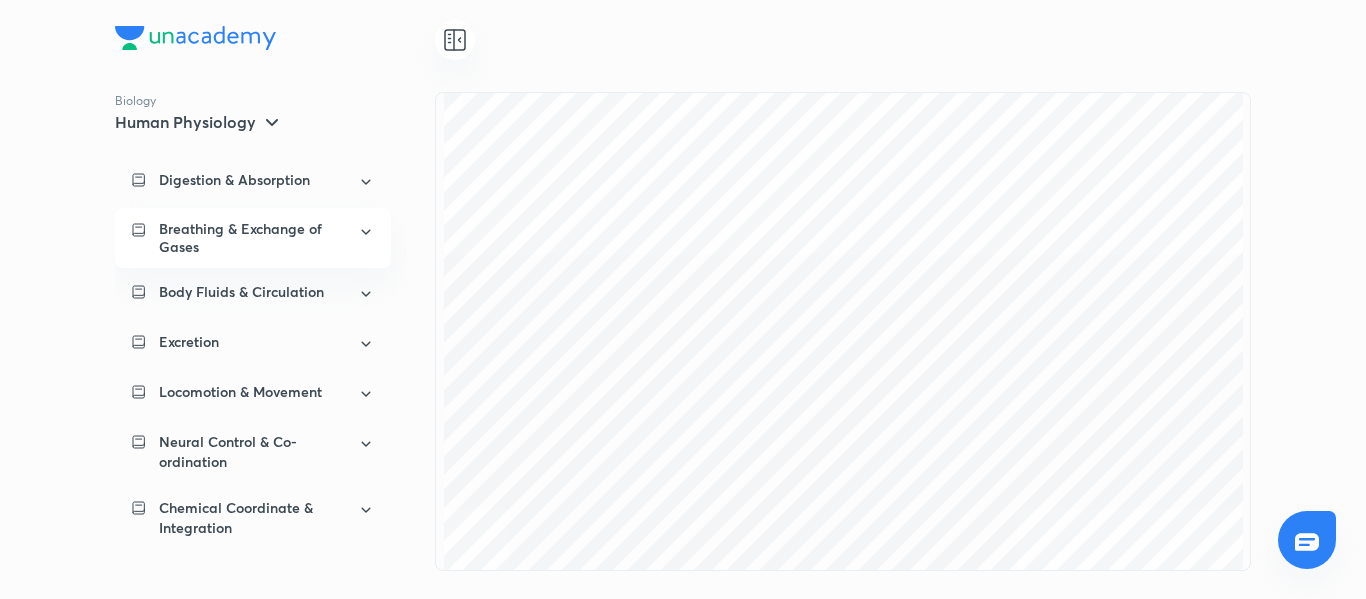 click on "Breathing & Exchange of Gases" at bounding box center (252, 238) 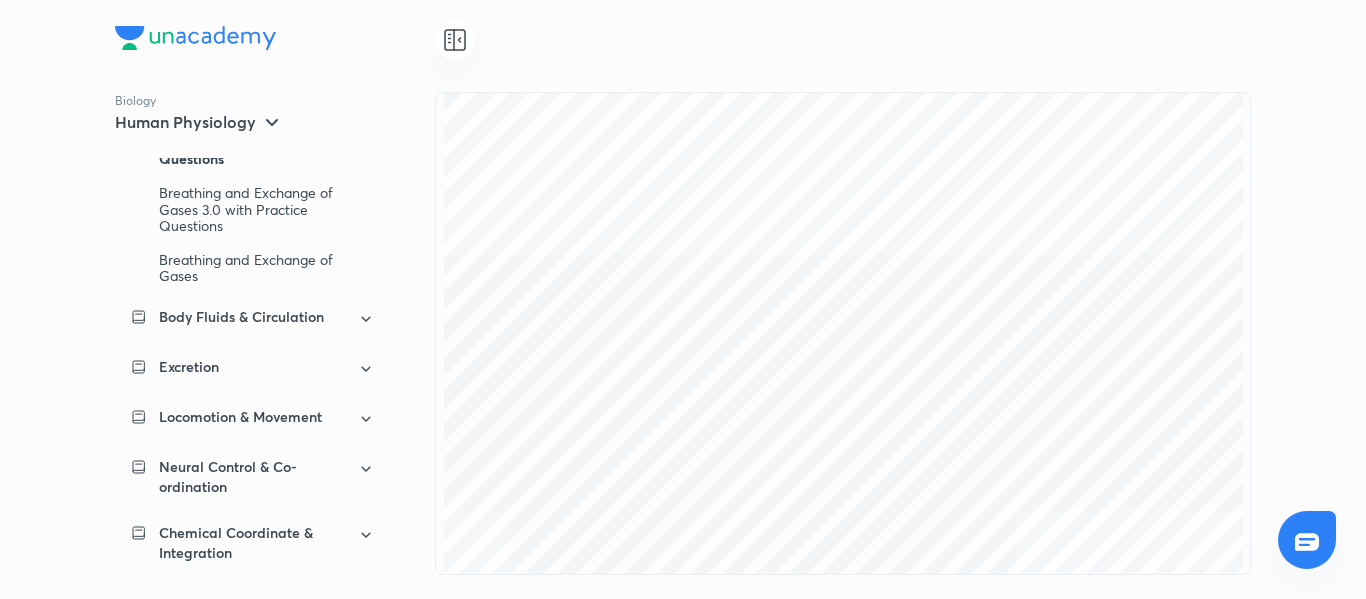 scroll, scrollTop: 0, scrollLeft: 0, axis: both 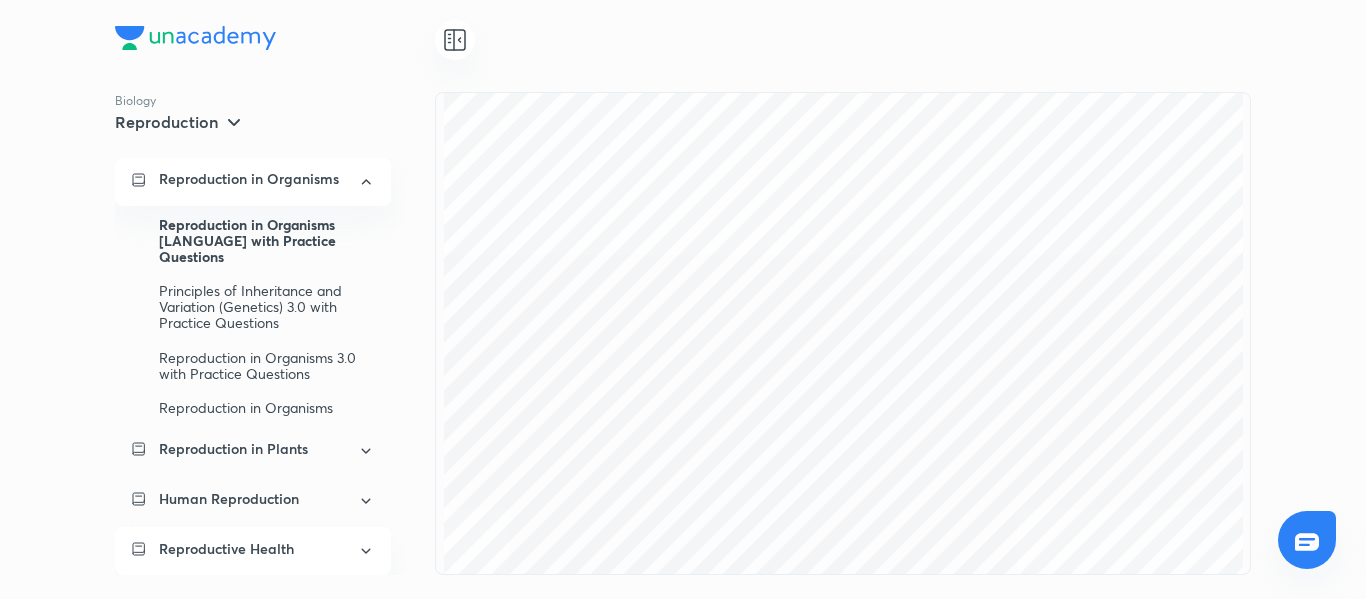 click on "Reproductive Health" at bounding box center [253, 551] 